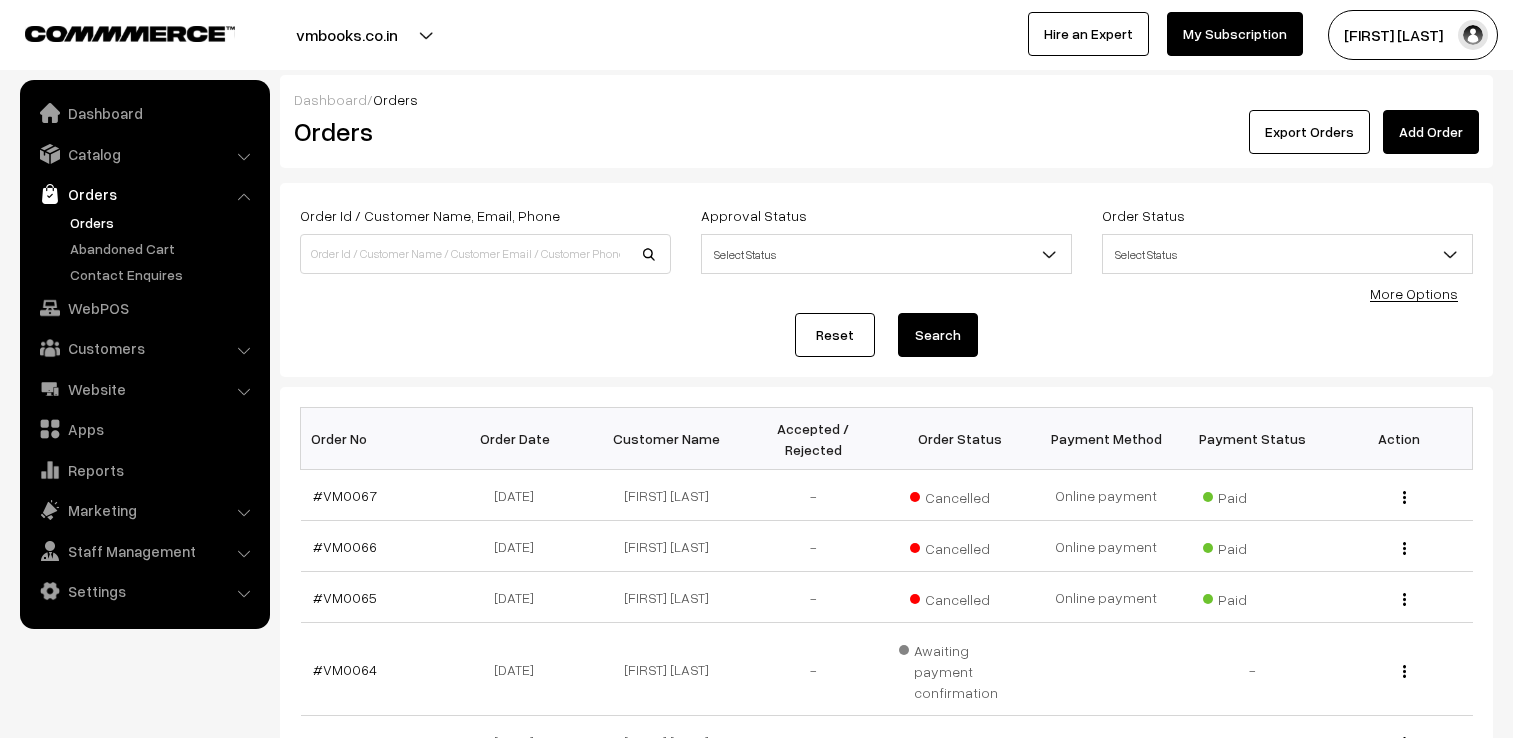 scroll, scrollTop: 0, scrollLeft: 0, axis: both 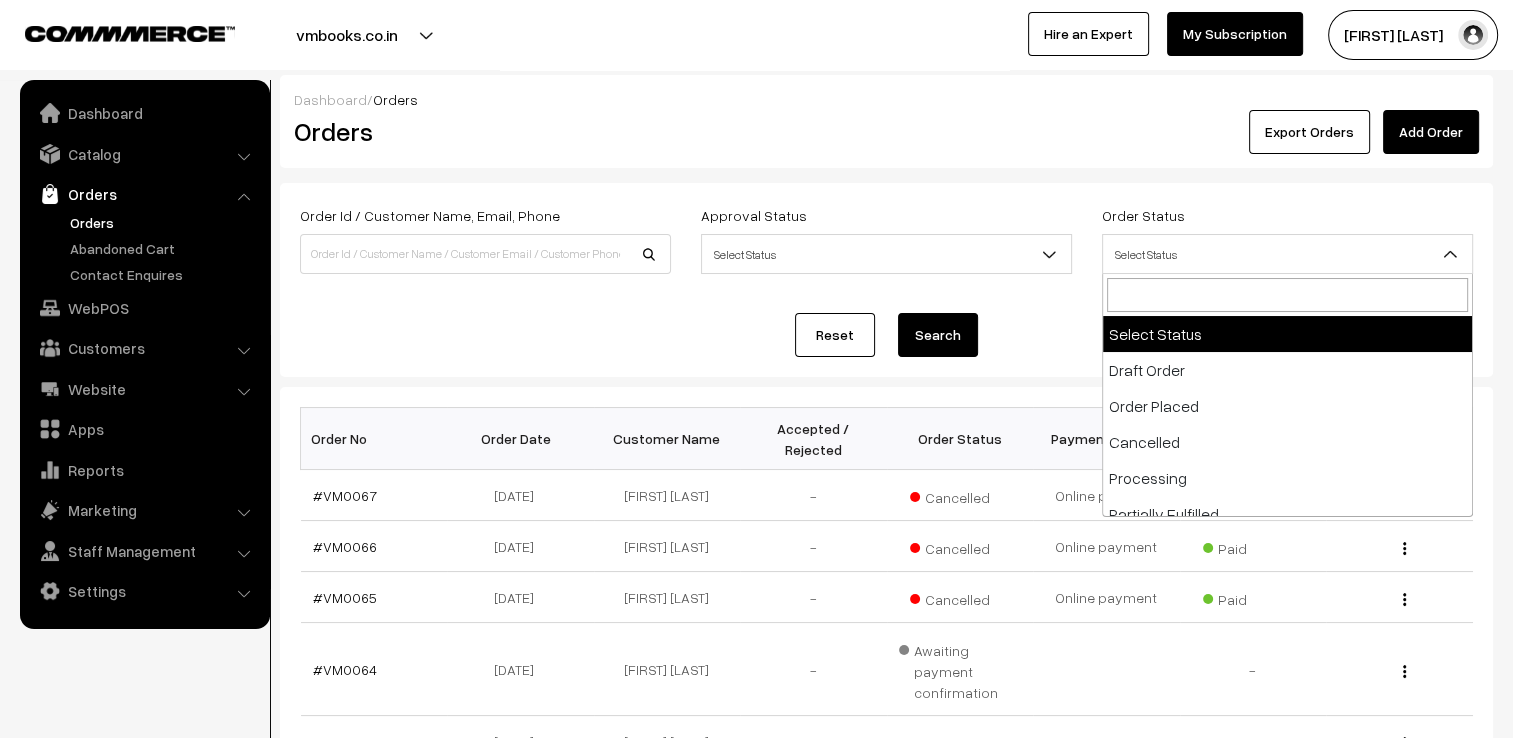 click at bounding box center (1450, 254) 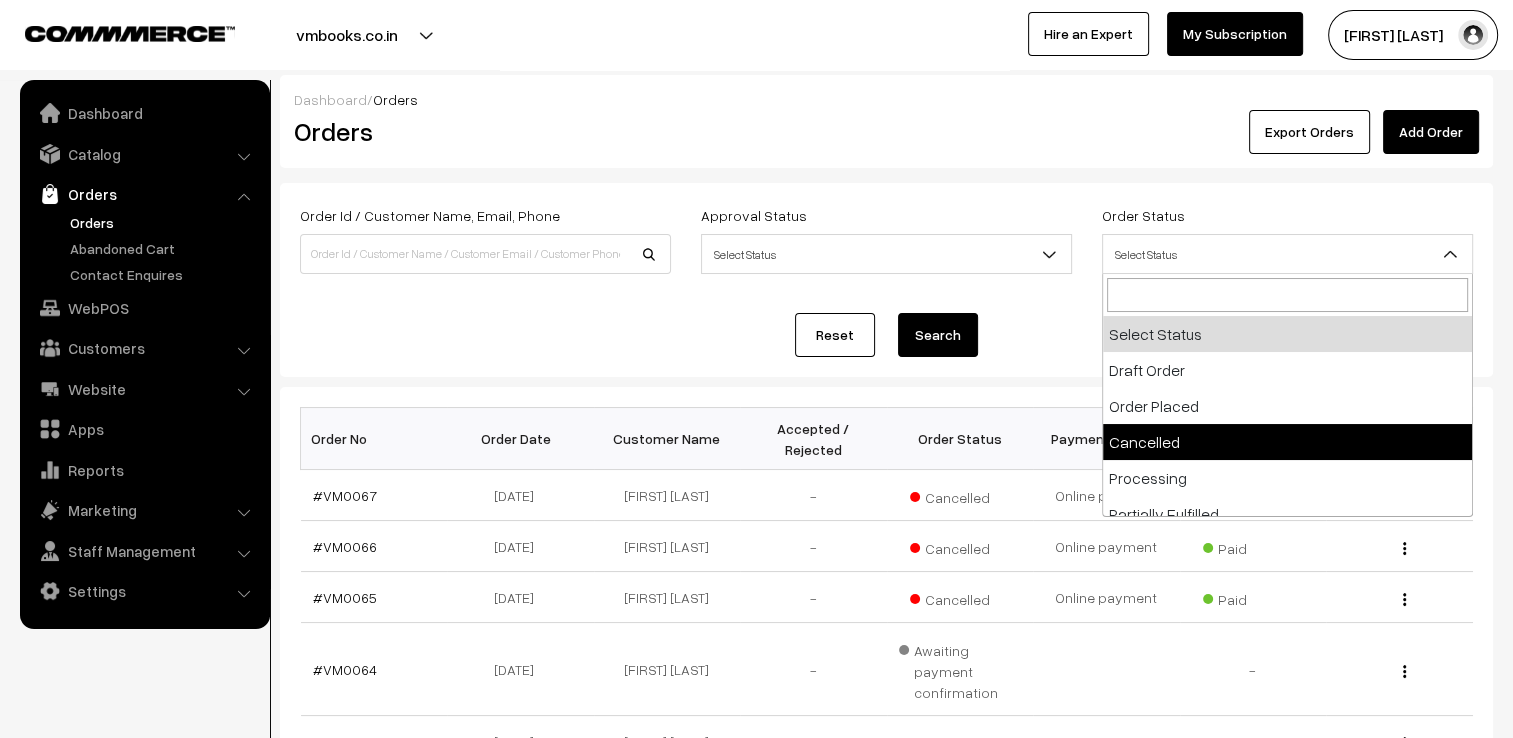 select on "4" 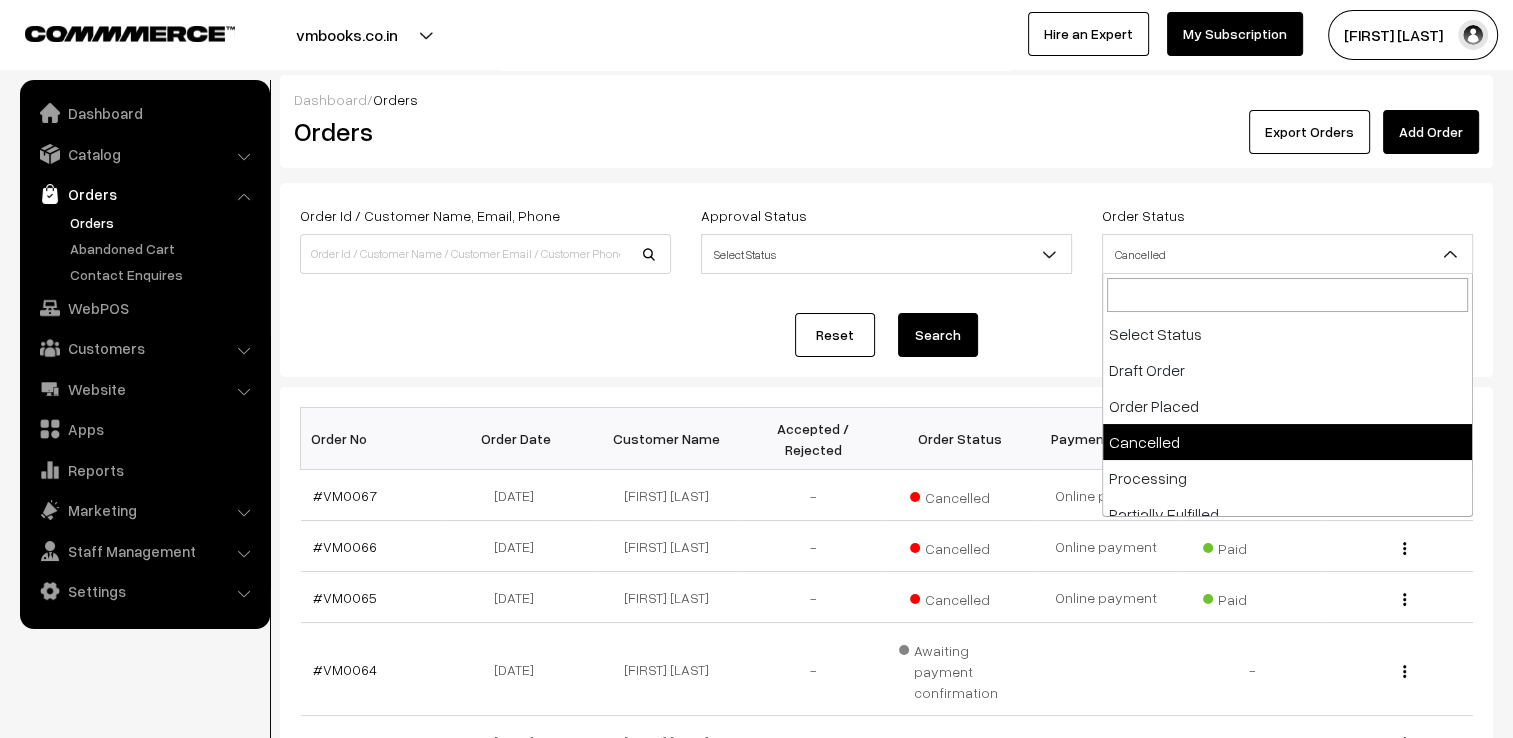 click at bounding box center (1450, 254) 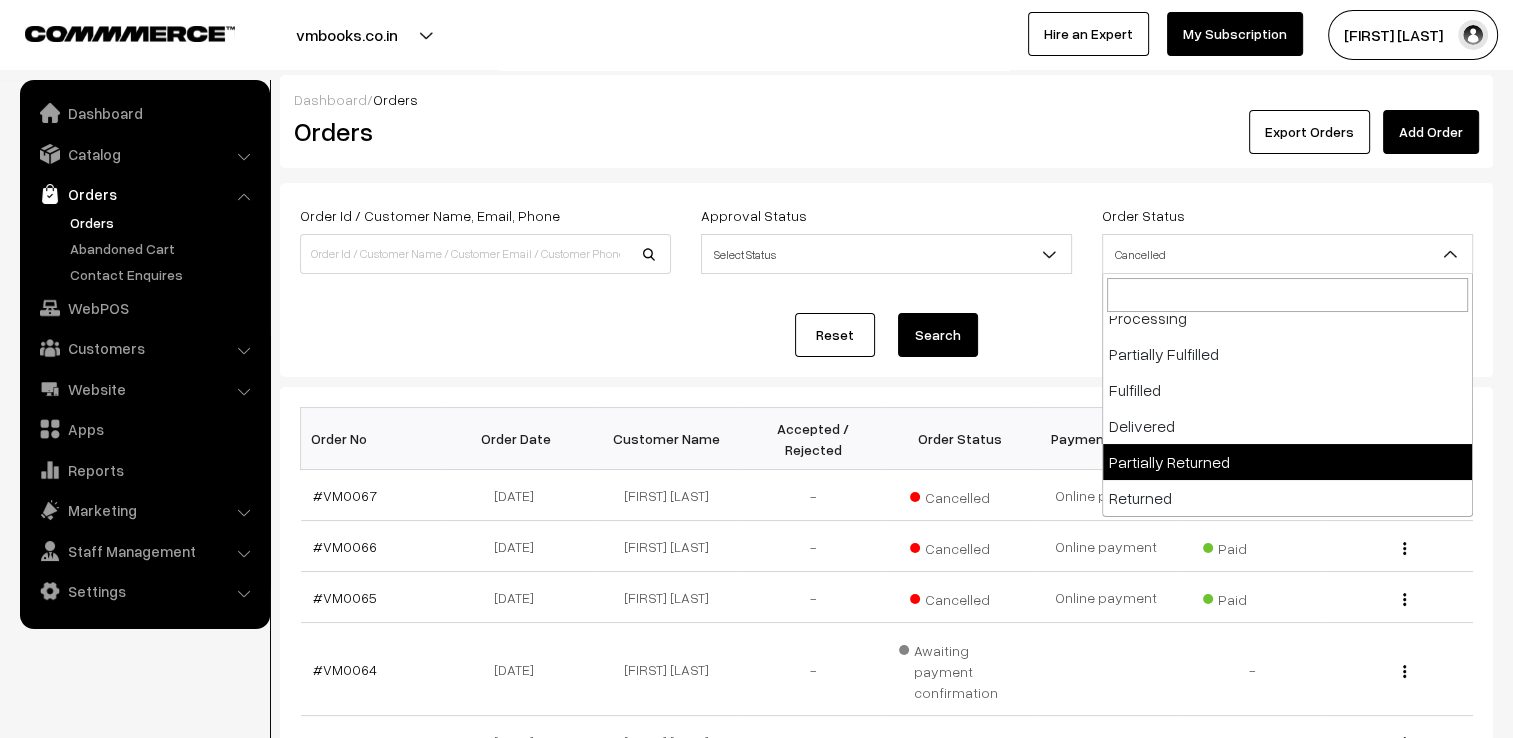 scroll, scrollTop: 0, scrollLeft: 0, axis: both 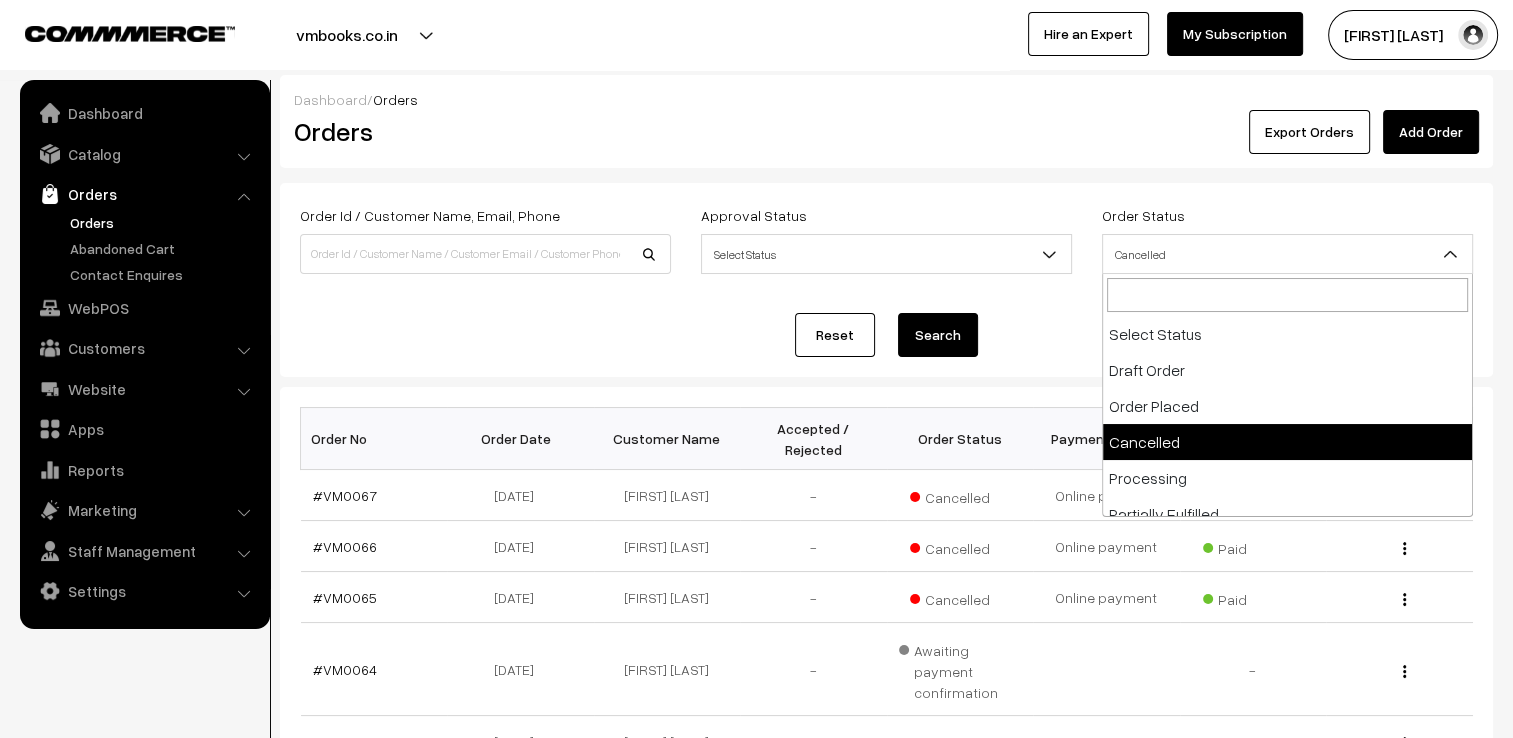 click on "Order Id / Customer Name, Email, Phone
Approval Status
Select Status
Awaiting
Accepted
Rejected
Select Status
Order Status
Select Status
Draft Order
Order Placed Cancelled
Returned" at bounding box center [886, 280] 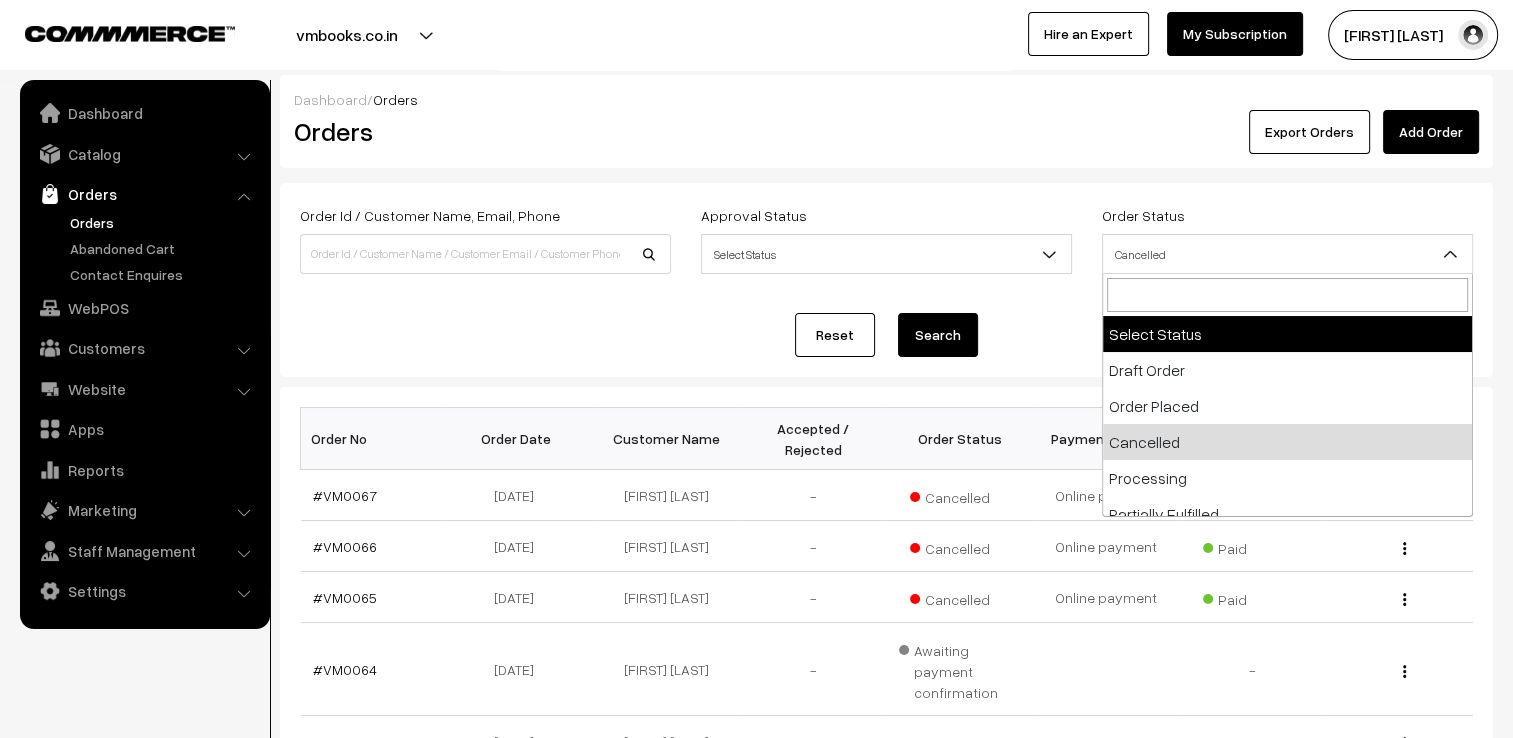 select 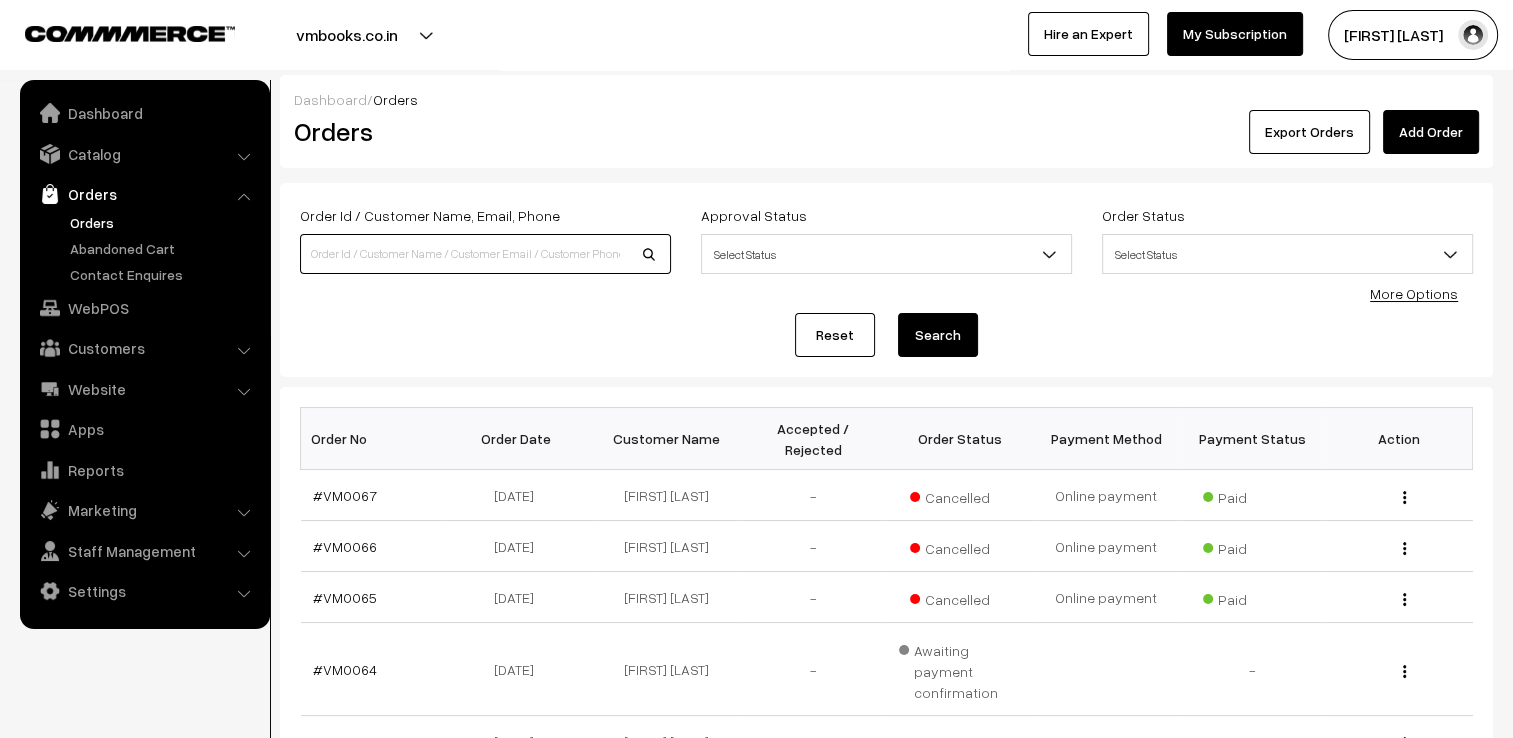 click at bounding box center [485, 254] 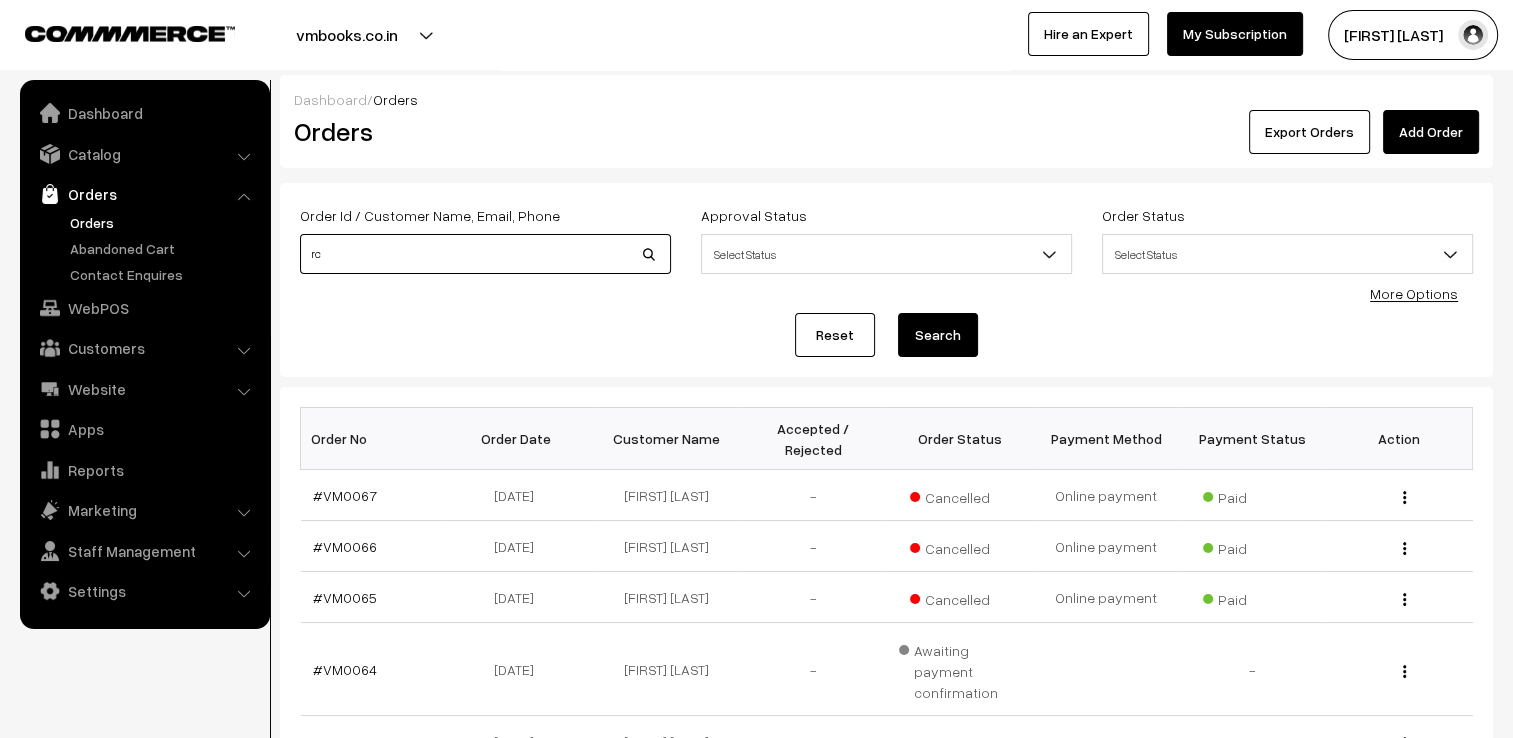 click on "rc" at bounding box center (485, 254) 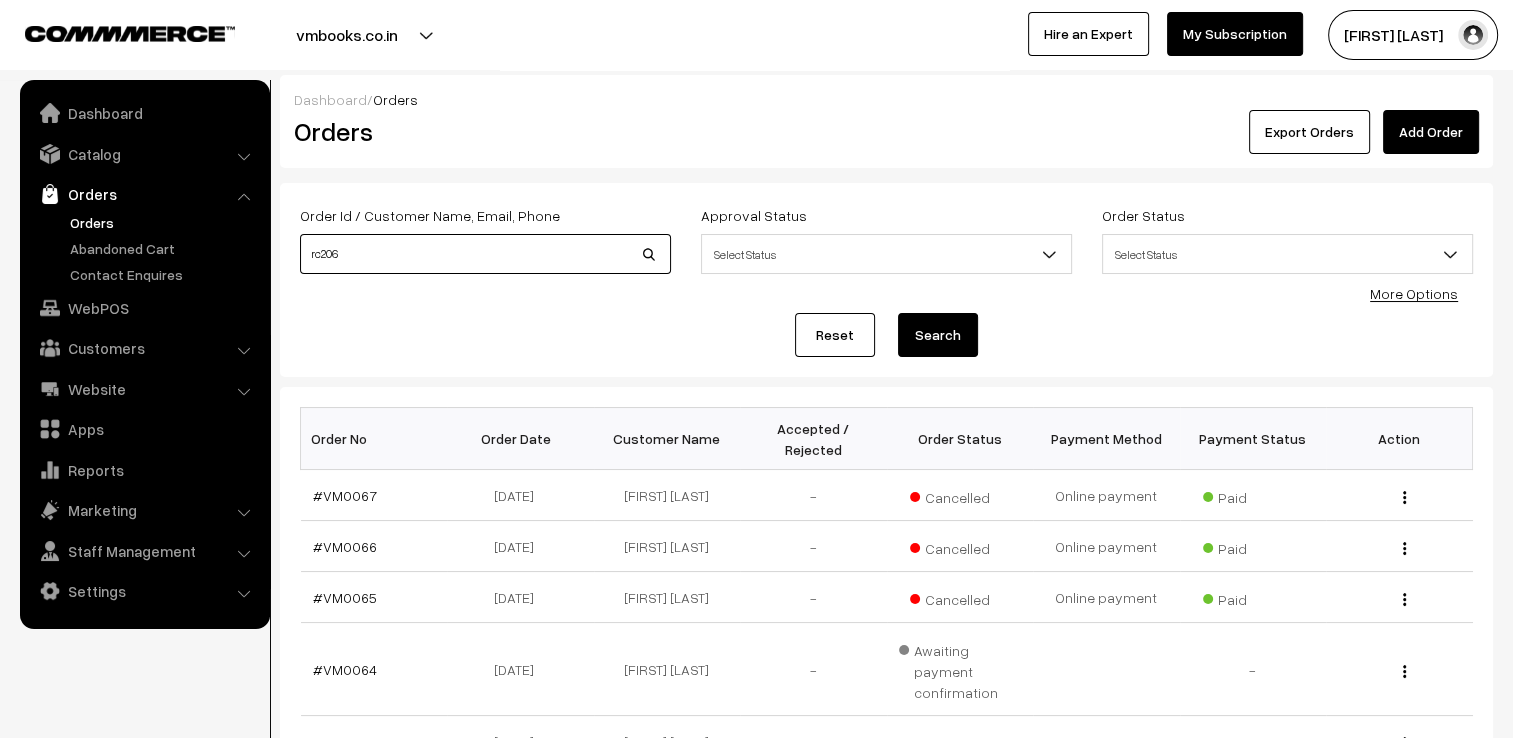 click on "rc206" at bounding box center (485, 254) 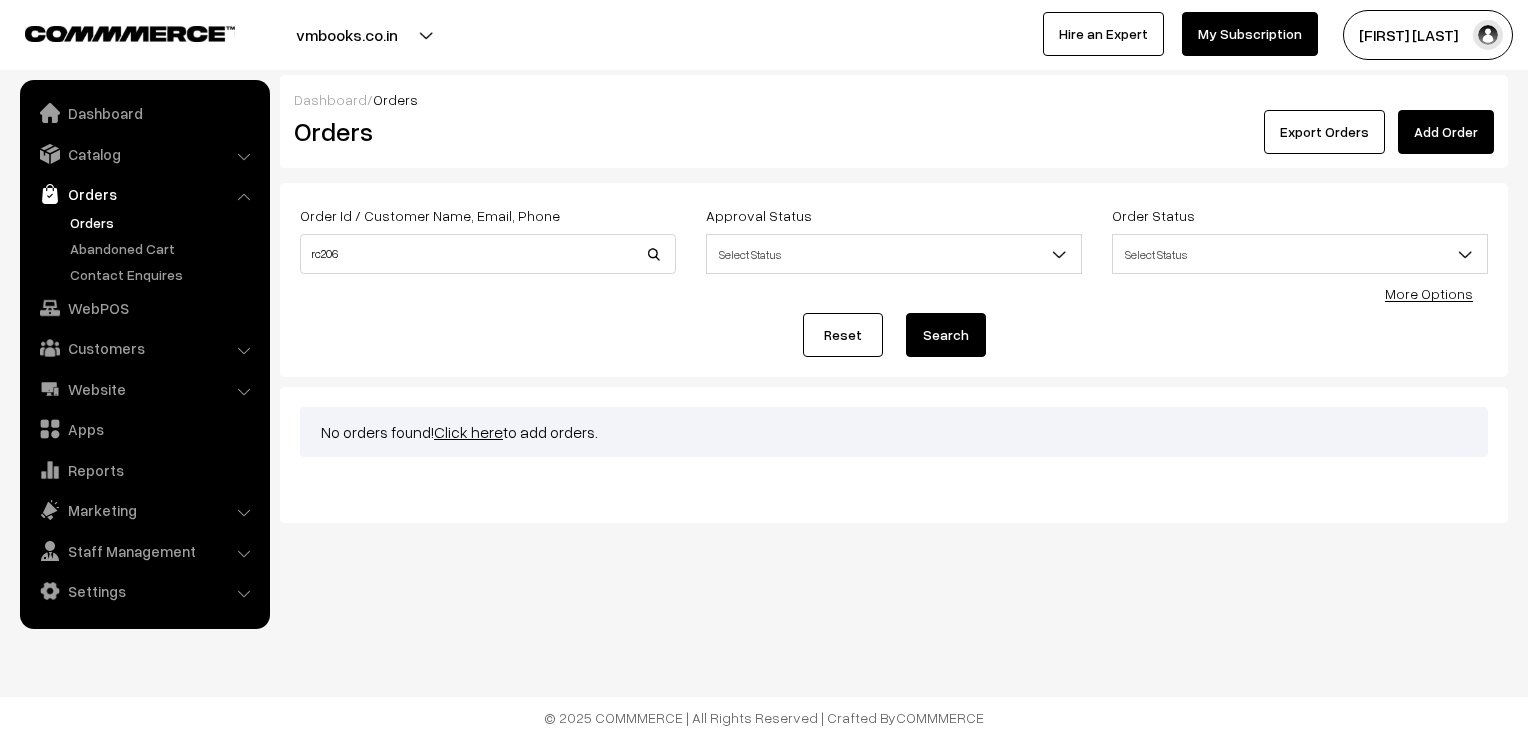 scroll, scrollTop: 0, scrollLeft: 0, axis: both 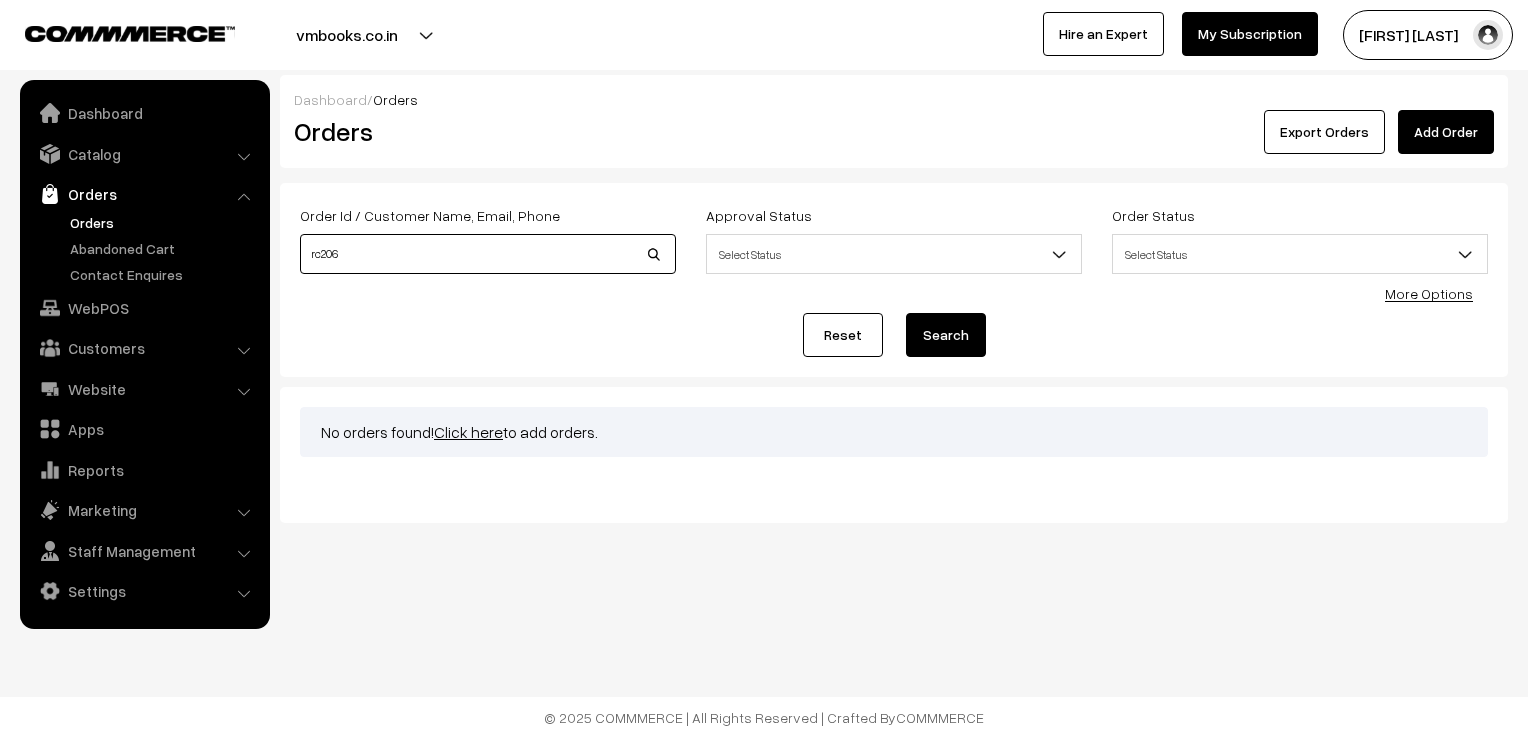 click on "rc206" at bounding box center (488, 254) 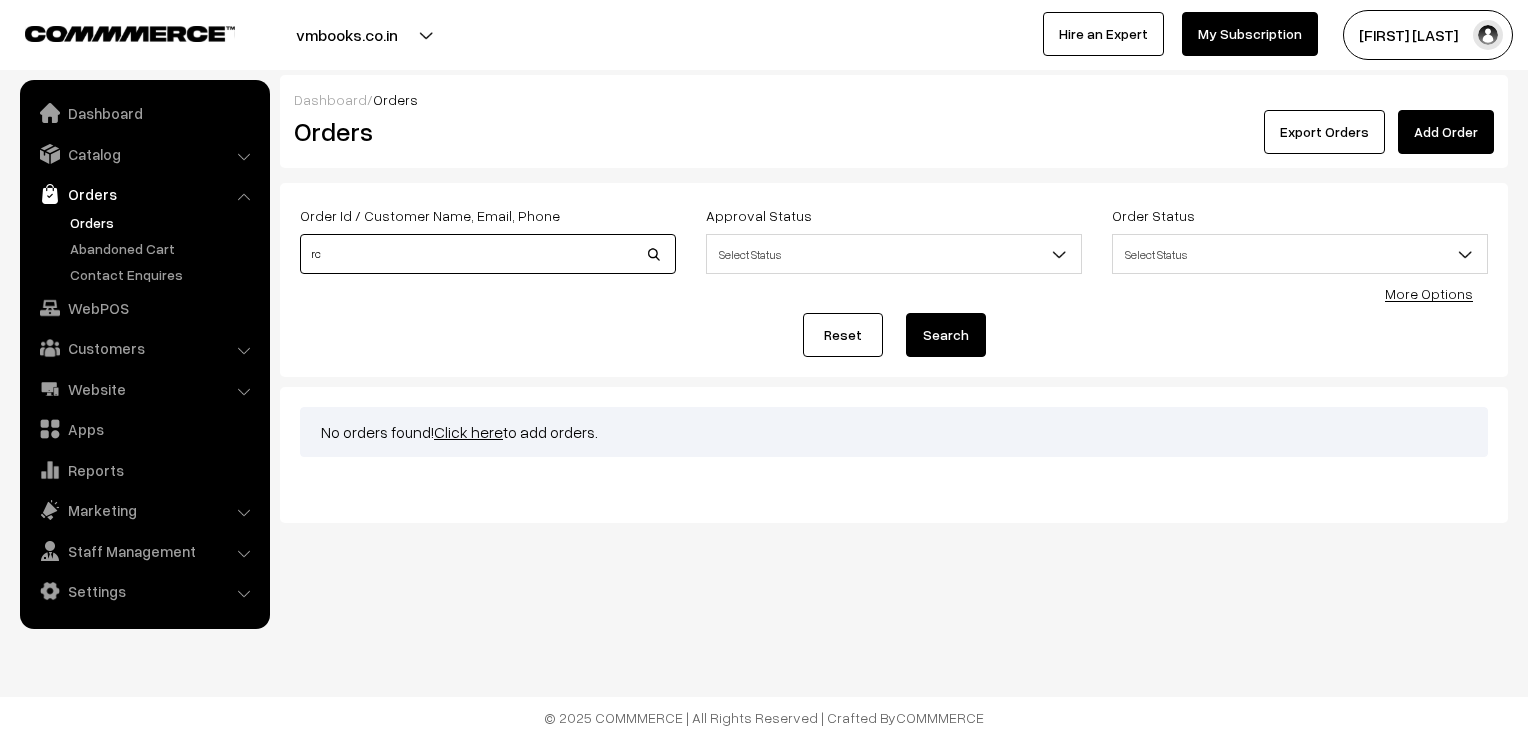 type on "r" 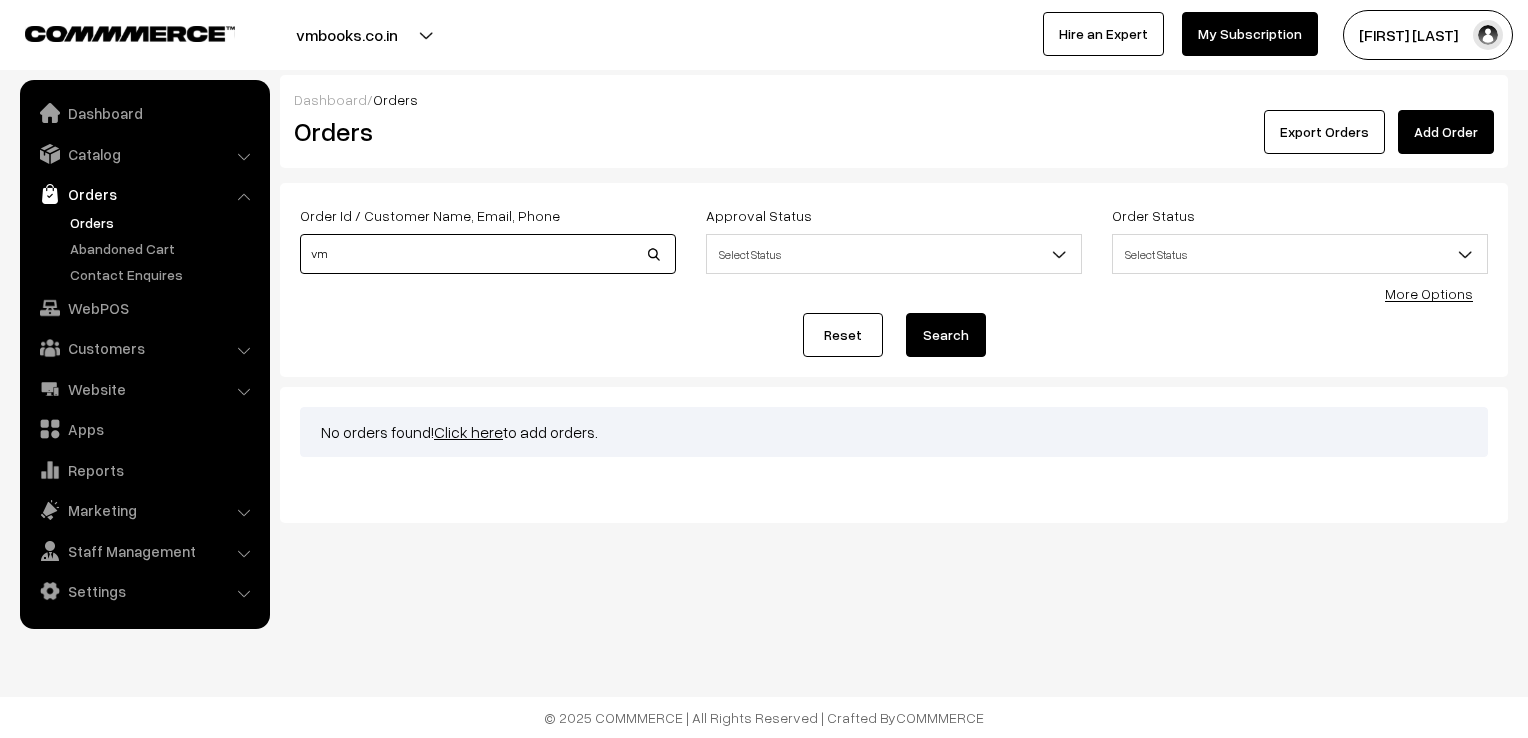 type on "vm" 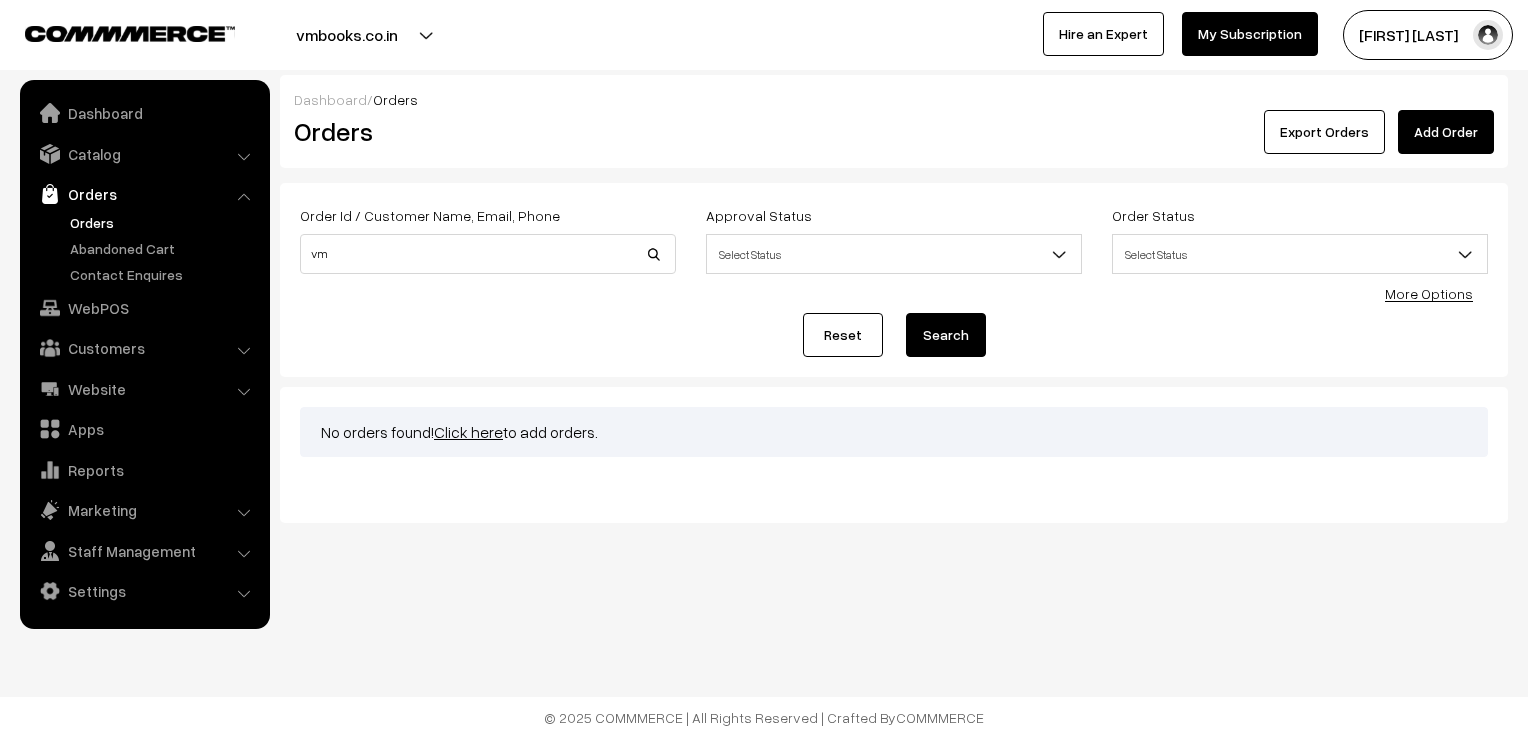 click on "Orders" at bounding box center (164, 222) 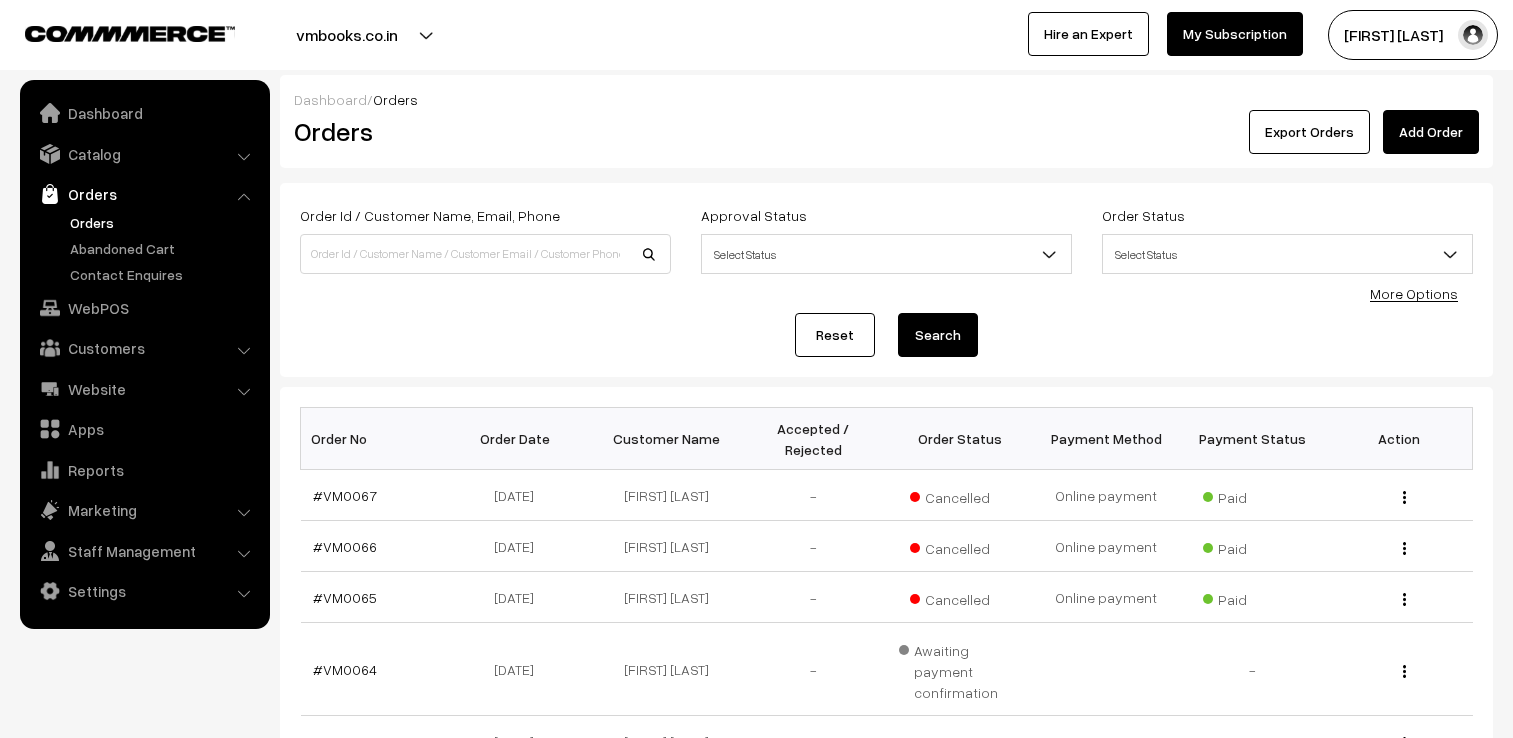 scroll, scrollTop: 0, scrollLeft: 0, axis: both 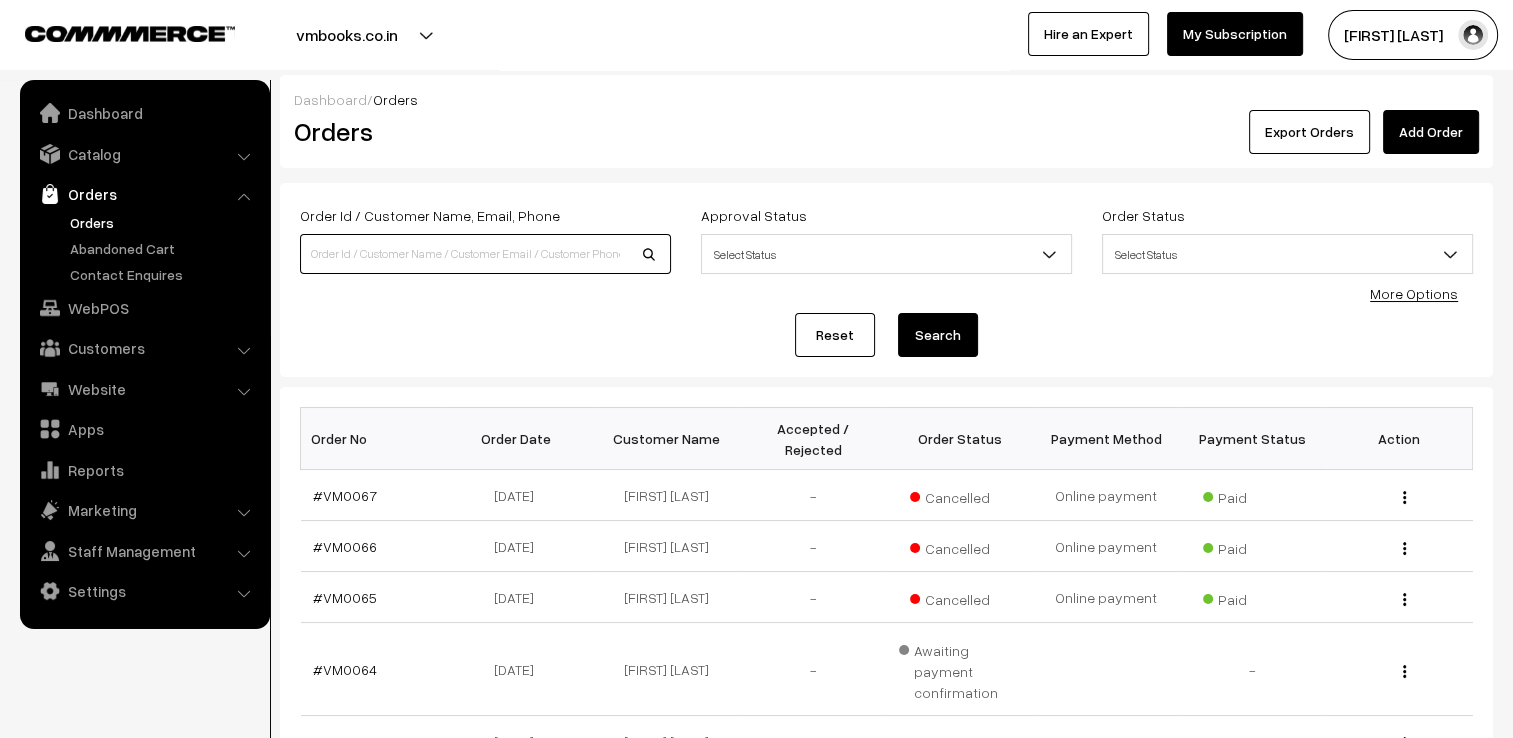 click at bounding box center (485, 254) 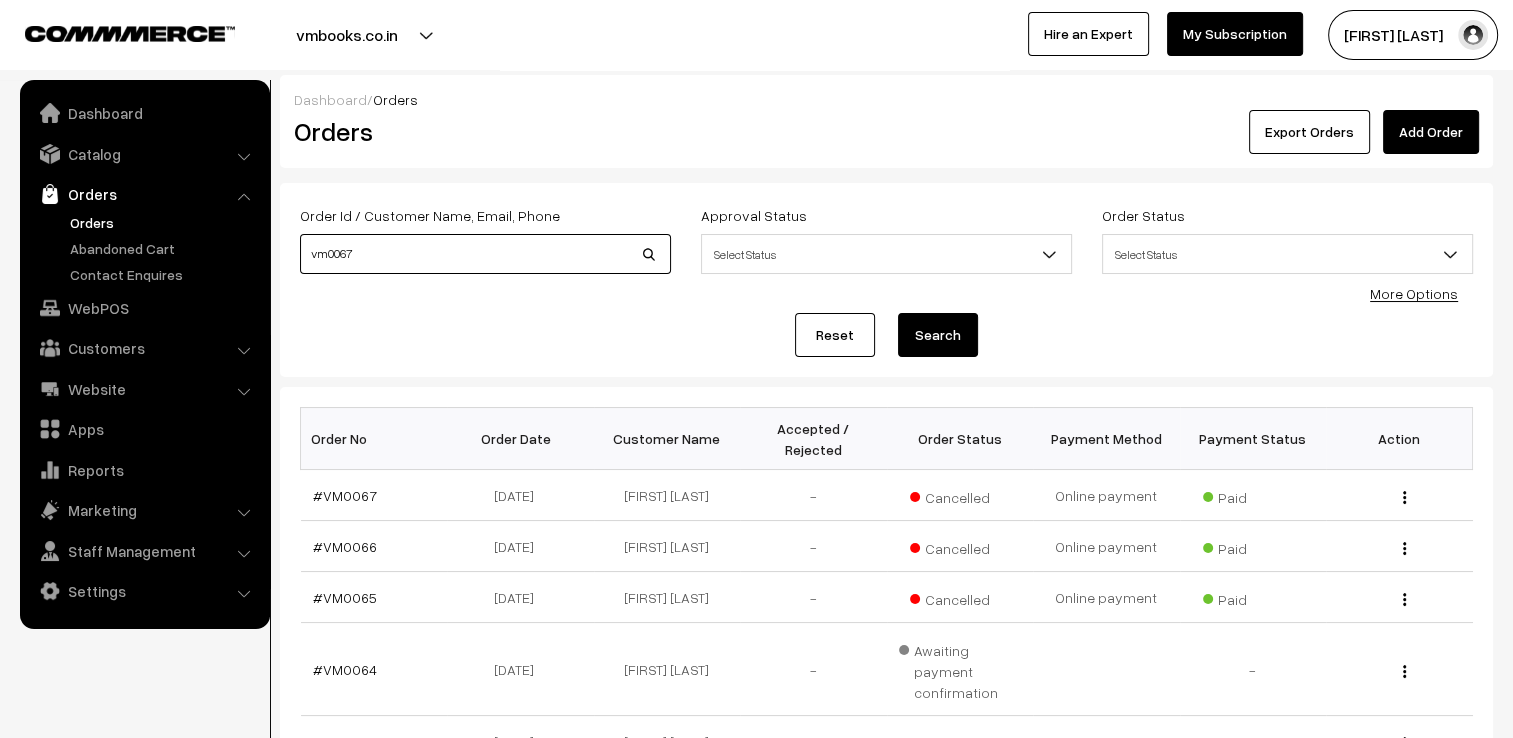 type on "vm0067" 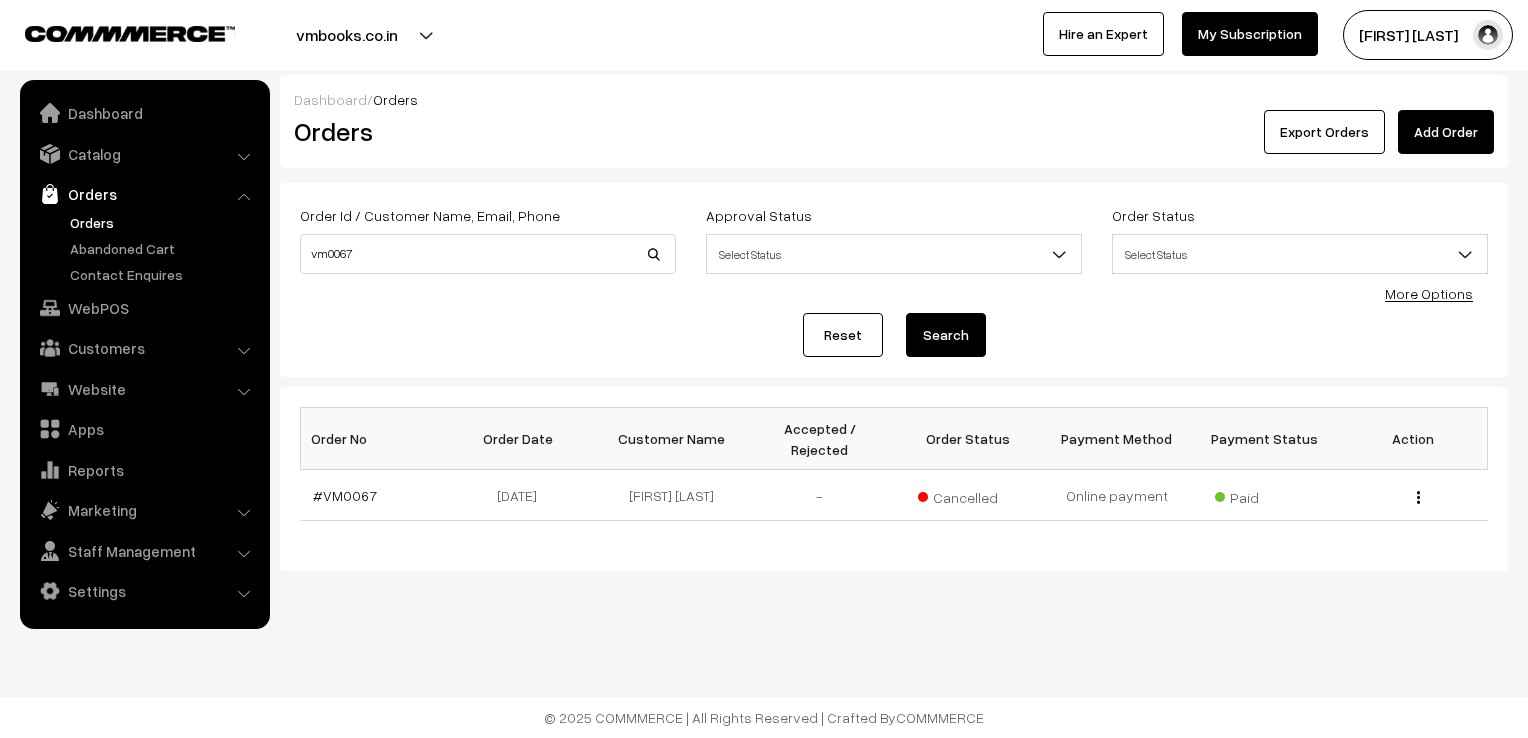 scroll, scrollTop: 0, scrollLeft: 0, axis: both 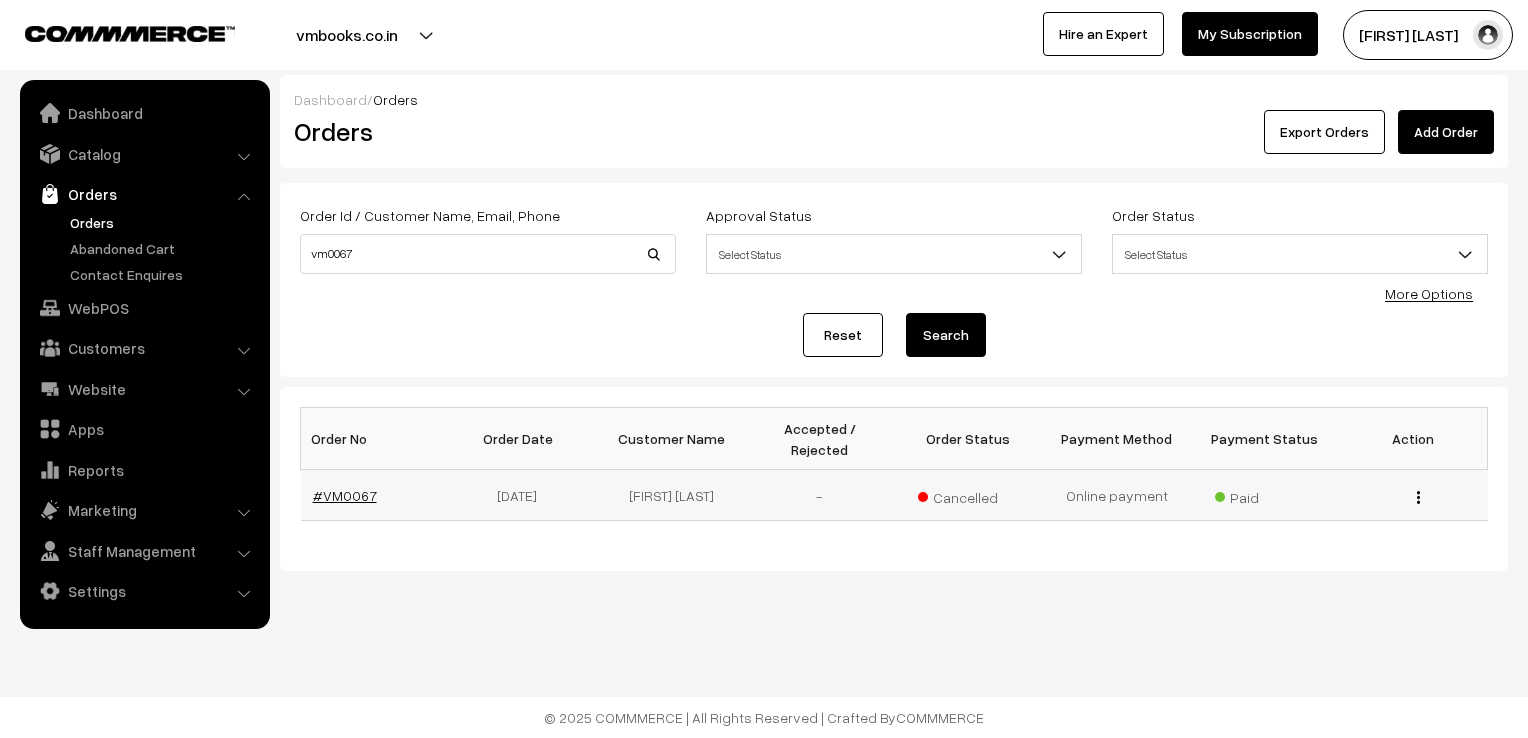 click on "#VM0067" at bounding box center [345, 495] 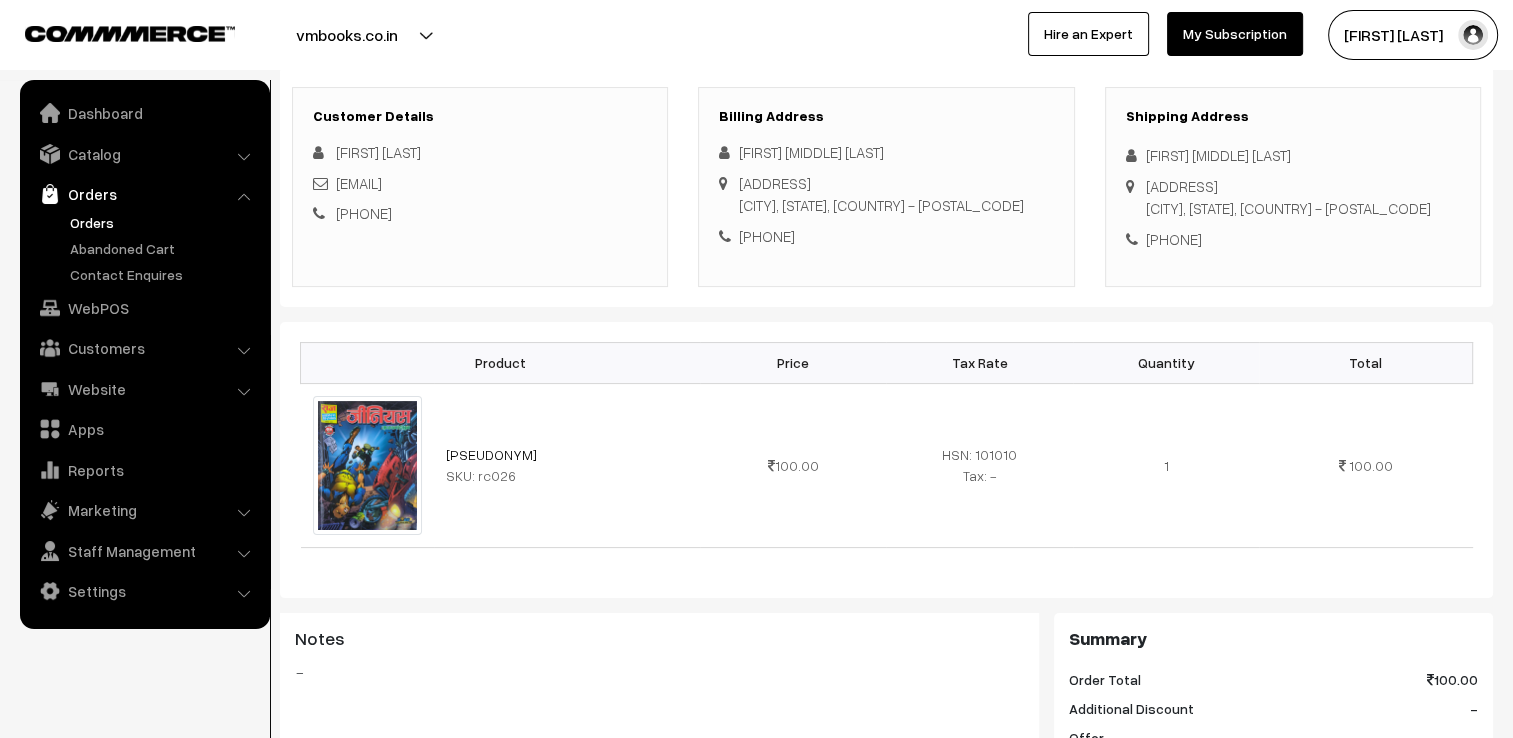 scroll, scrollTop: 320, scrollLeft: 0, axis: vertical 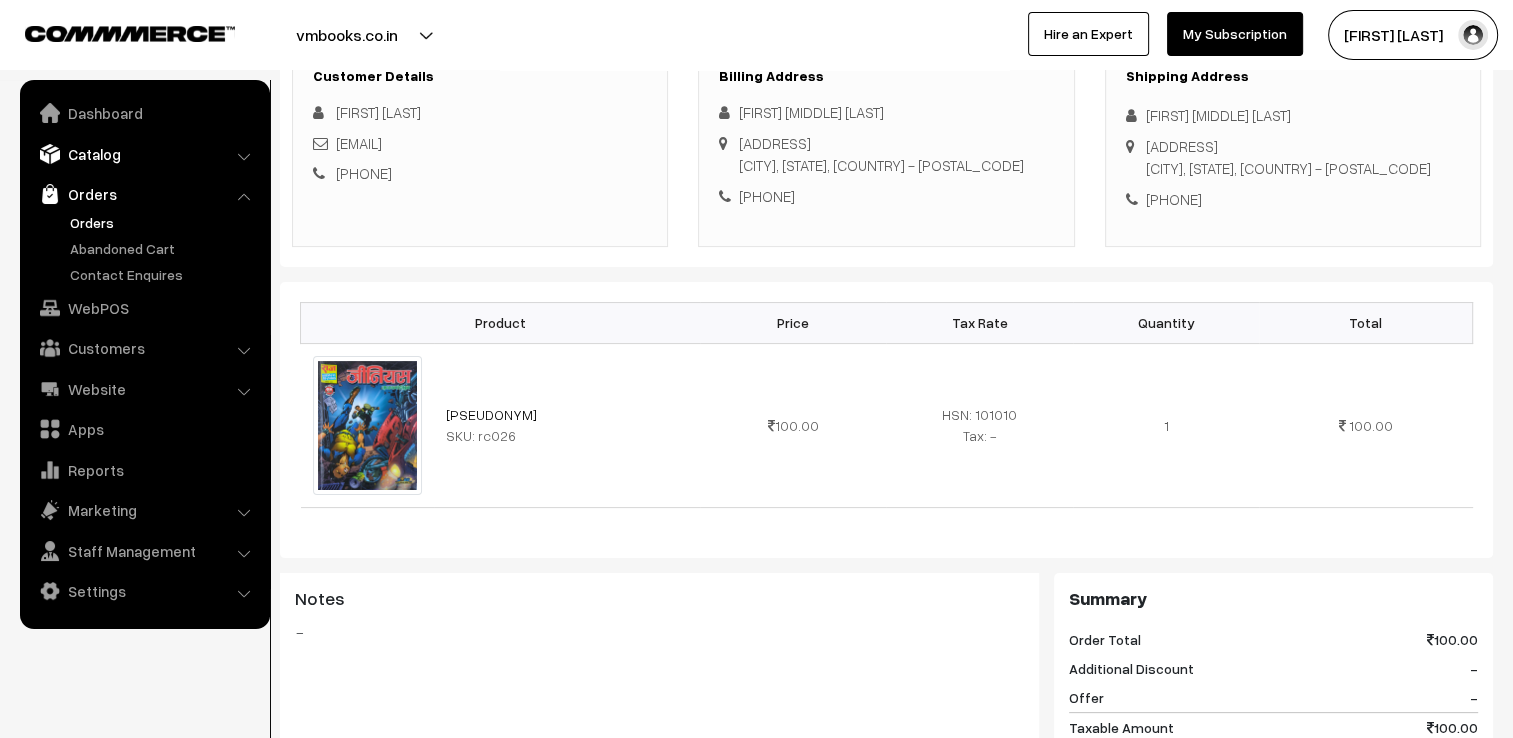 click on "Catalog" at bounding box center (144, 154) 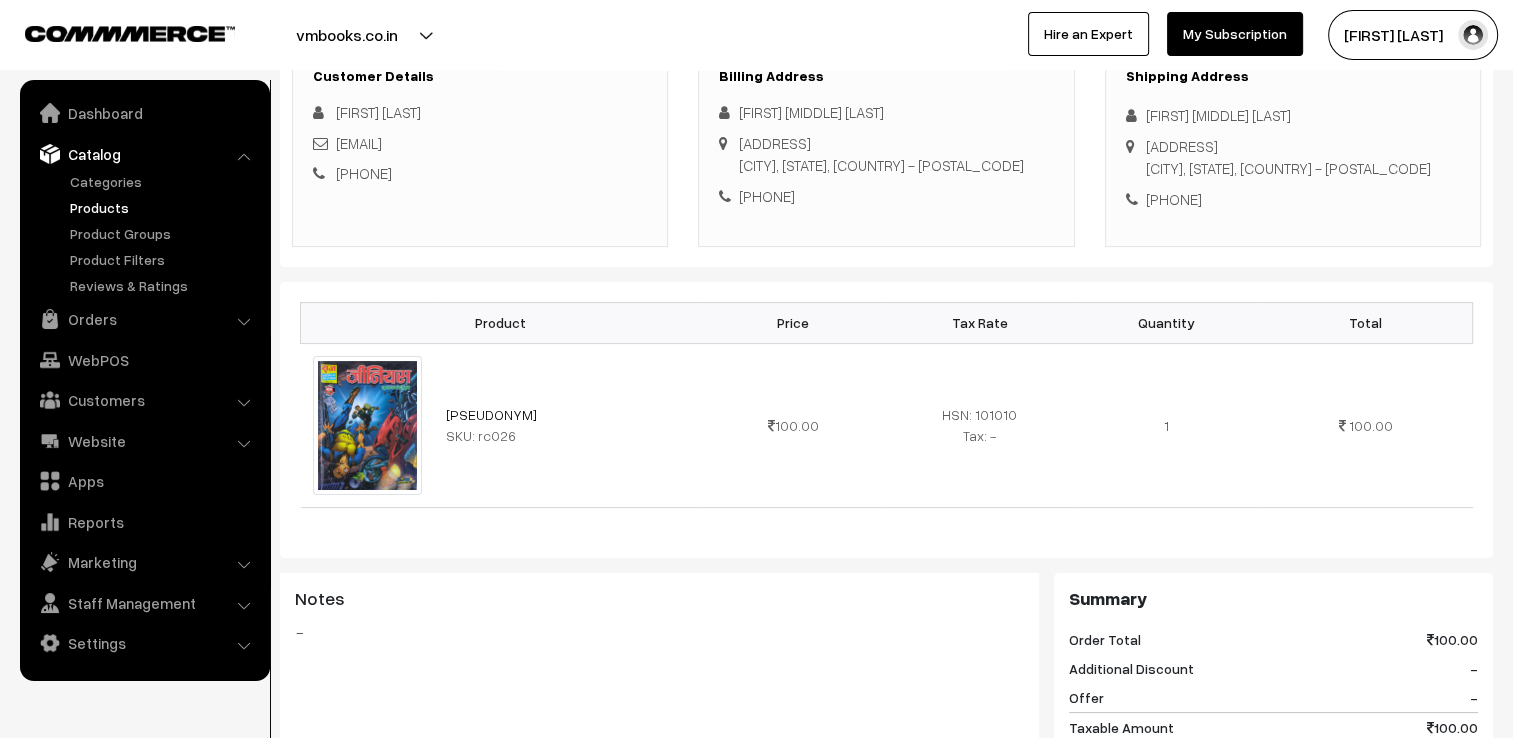click on "Products" at bounding box center (164, 207) 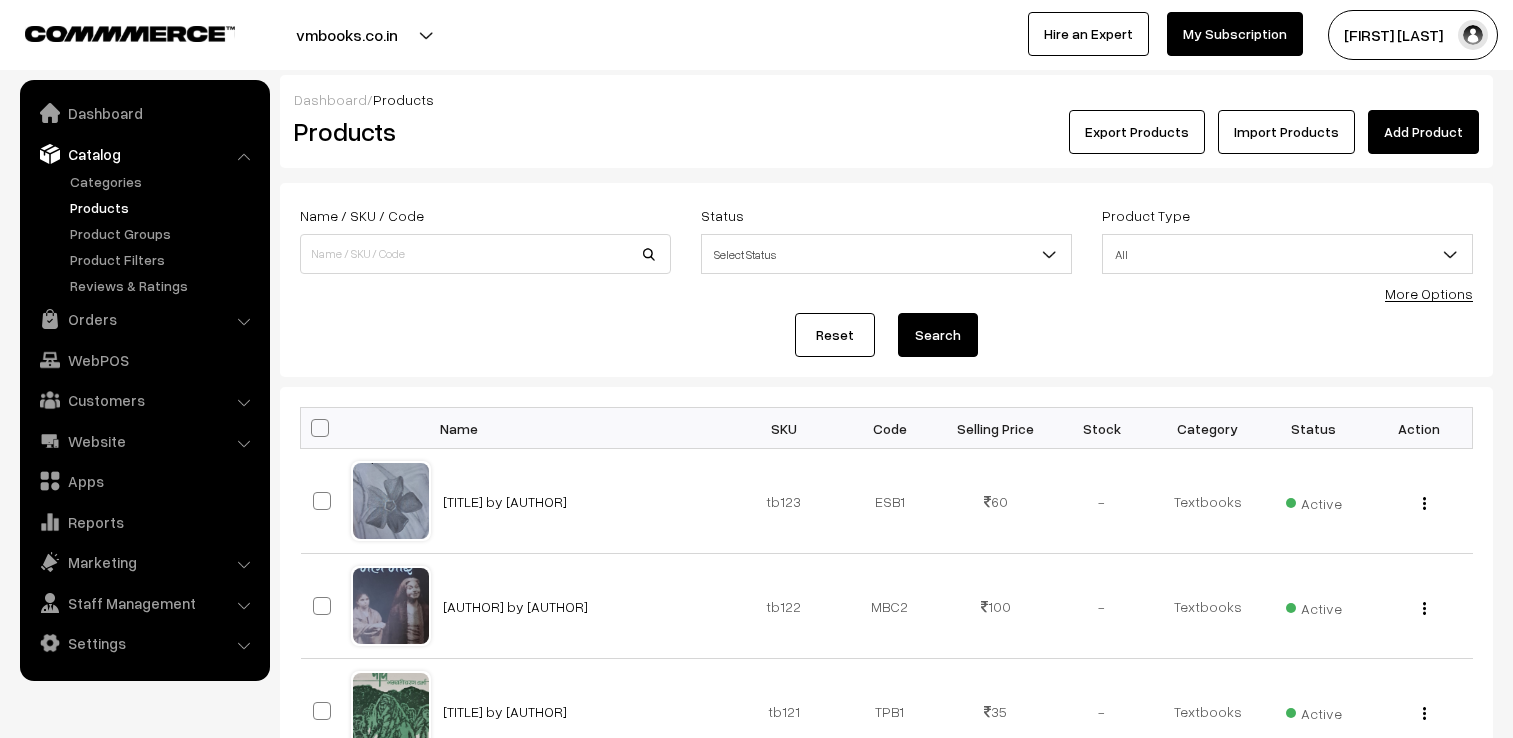 scroll, scrollTop: 0, scrollLeft: 0, axis: both 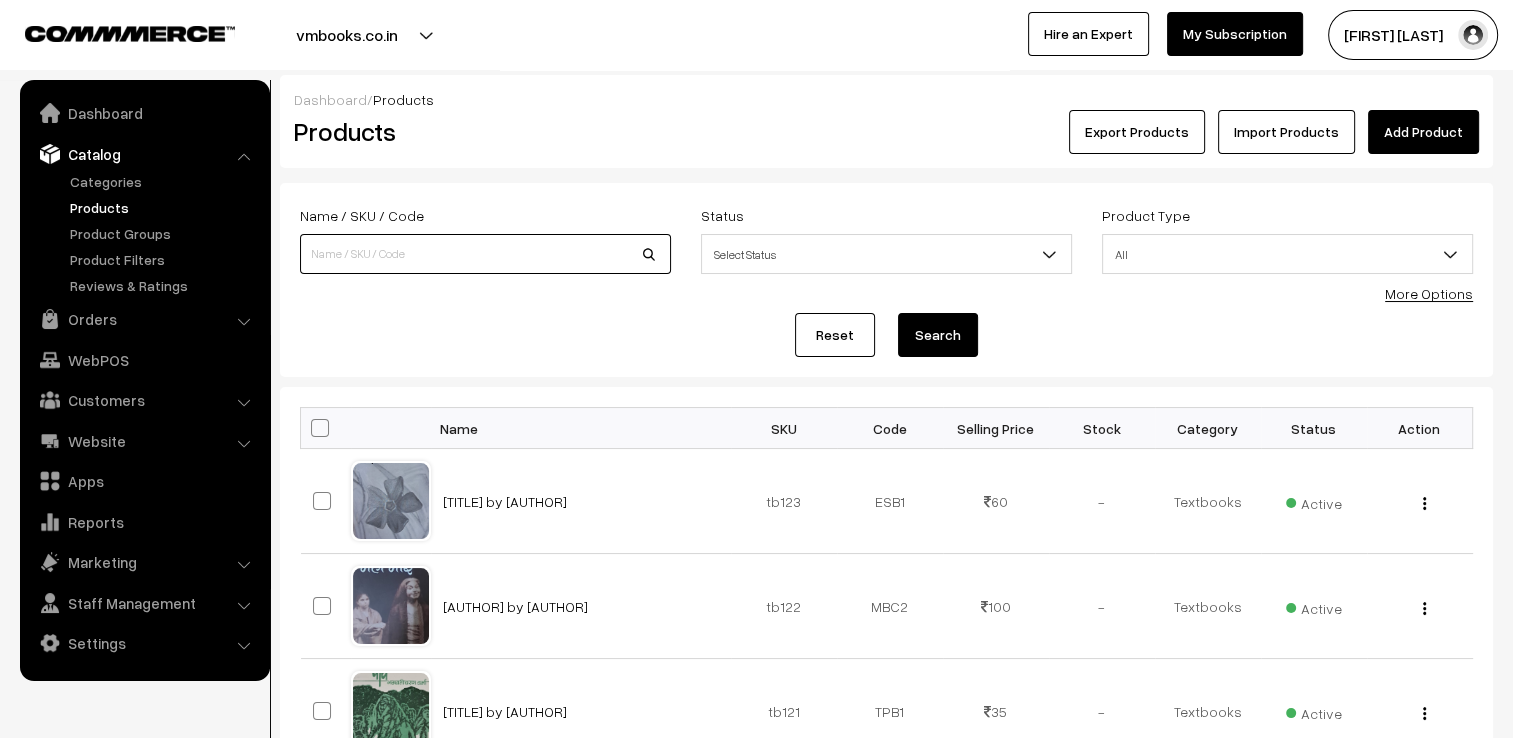 click at bounding box center [485, 254] 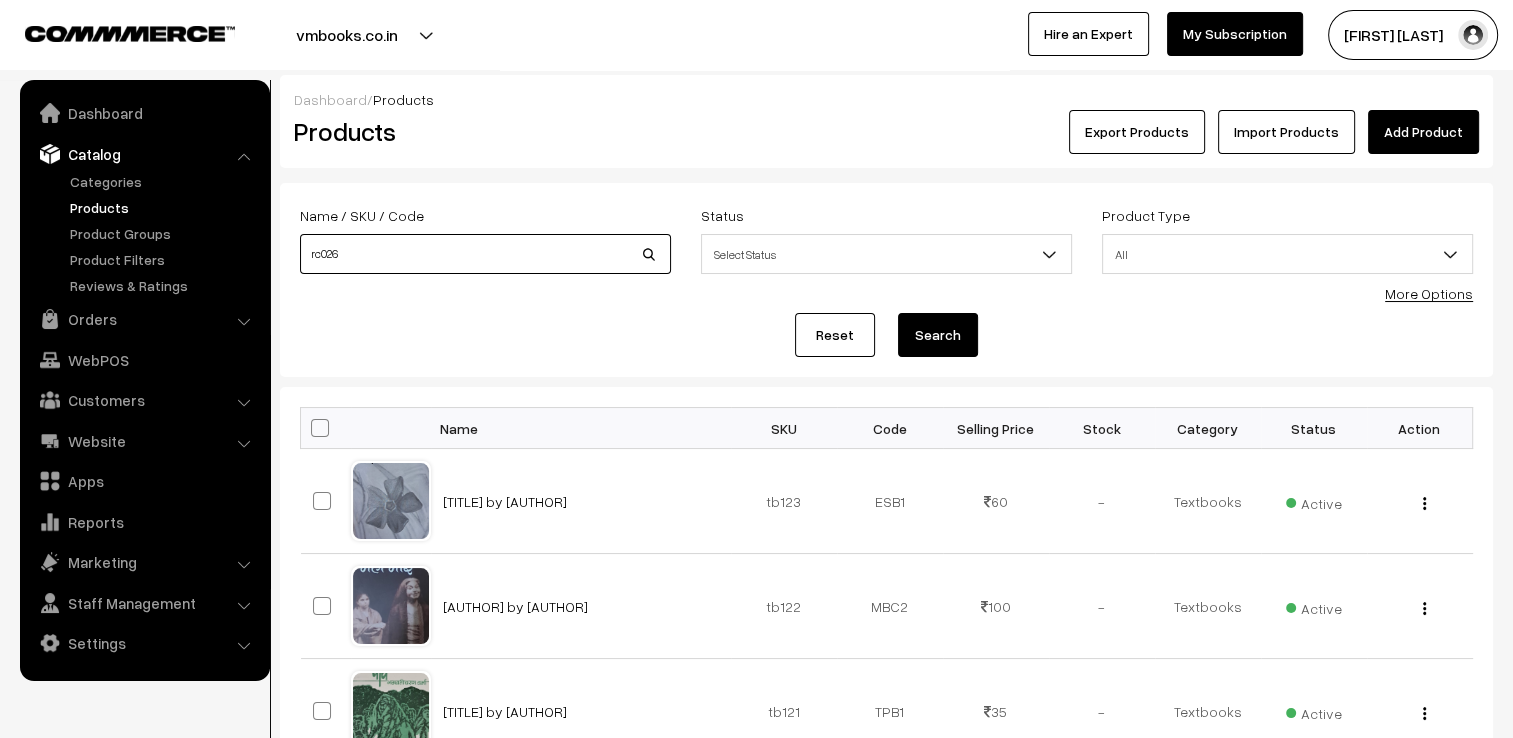 type on "rc026" 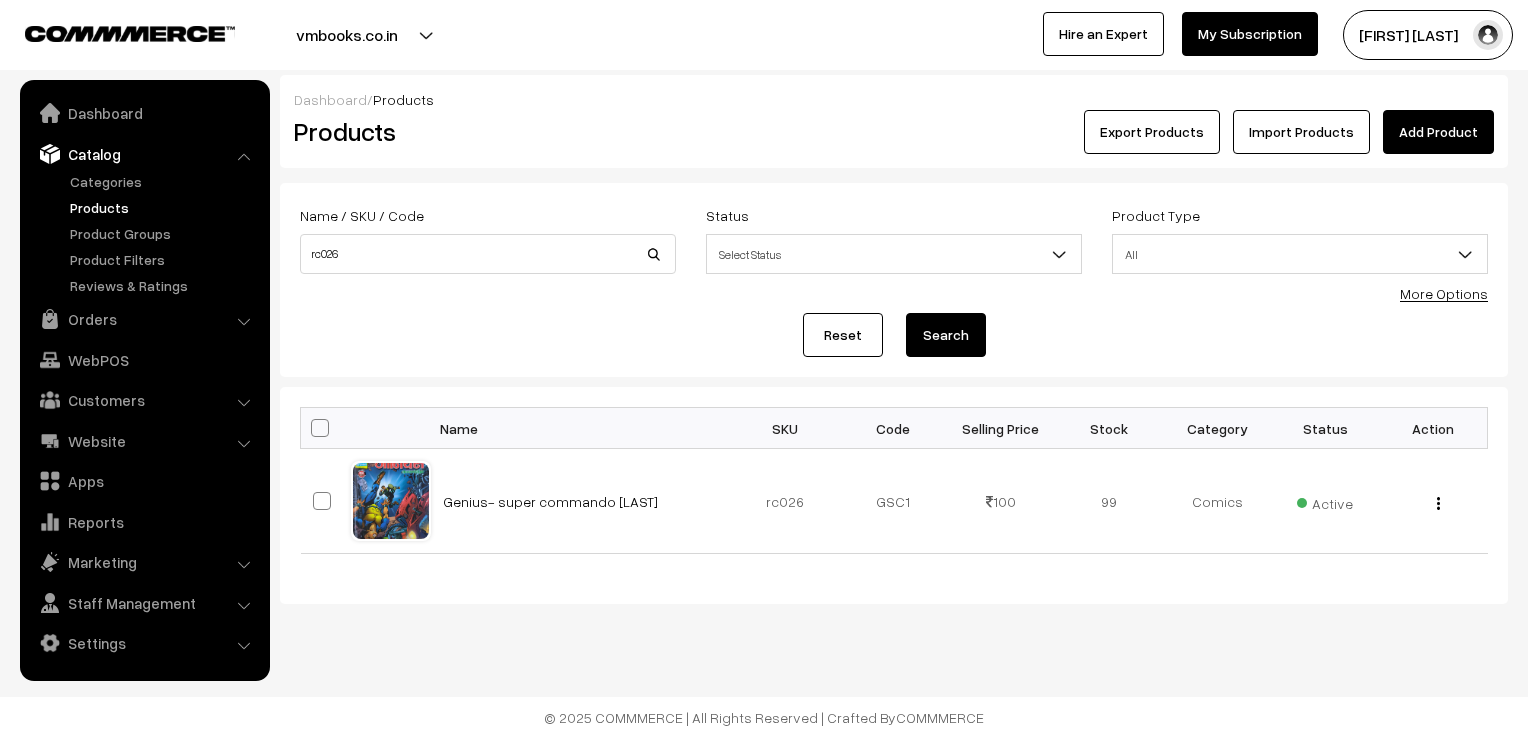 scroll, scrollTop: 0, scrollLeft: 0, axis: both 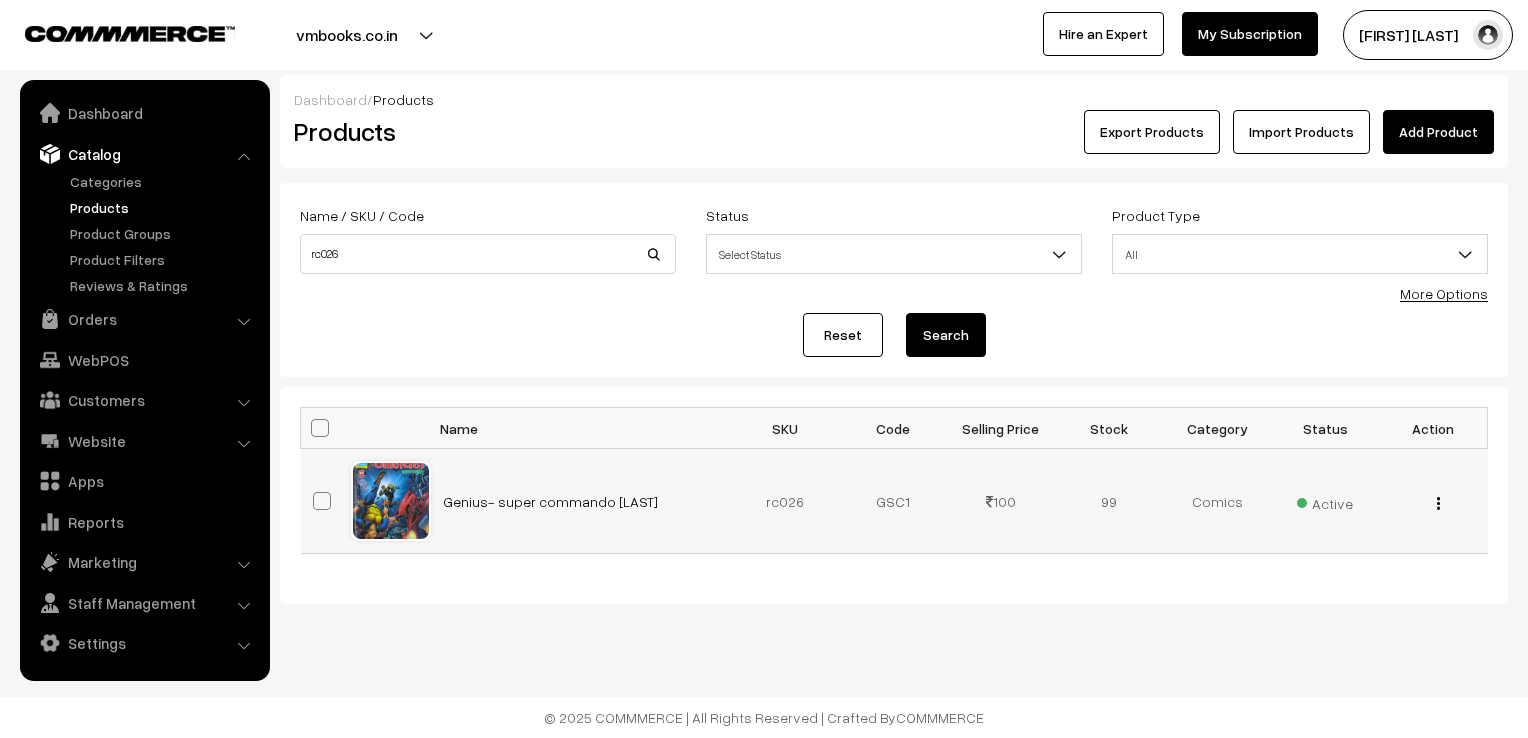 click on "Active" at bounding box center (1325, 501) 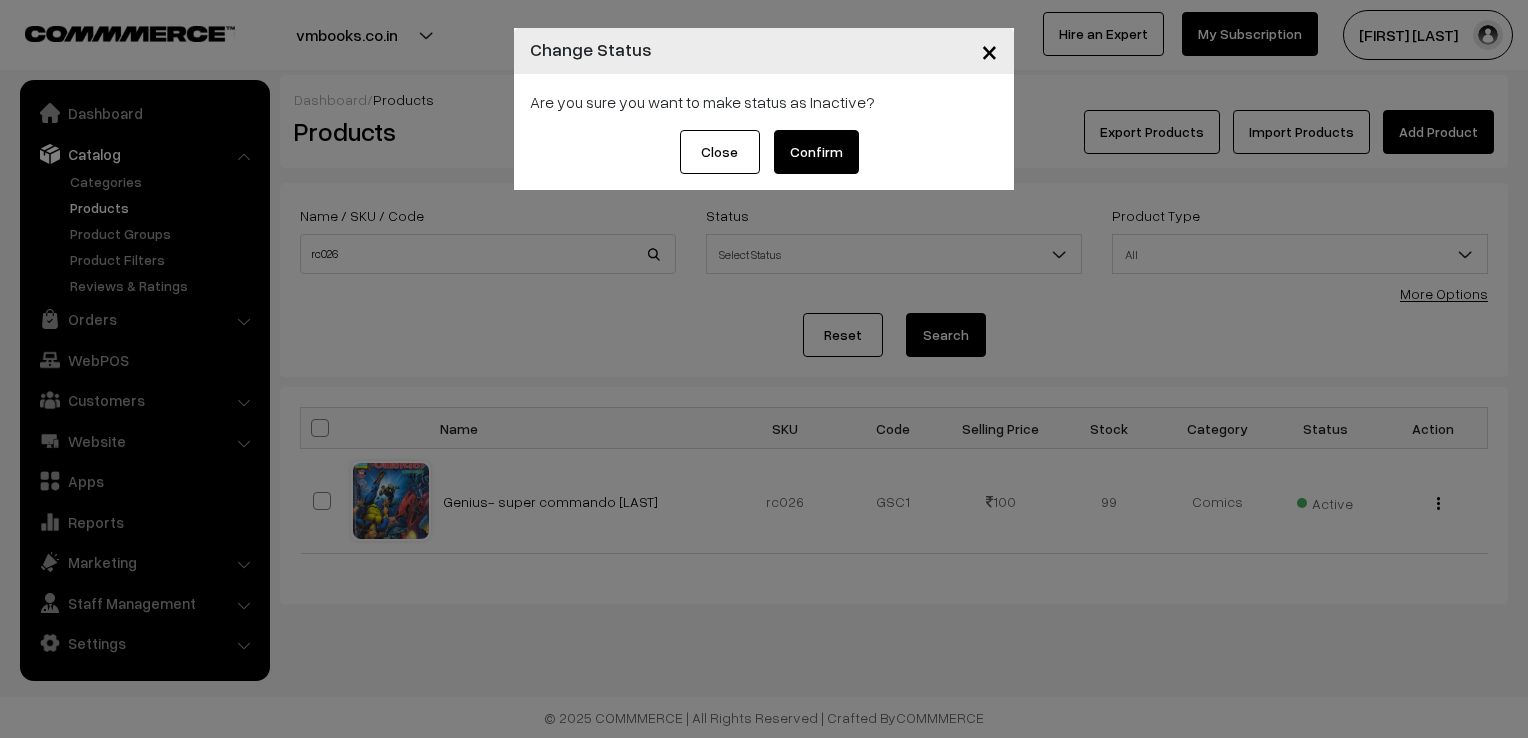 click on "Confirm" at bounding box center [816, 152] 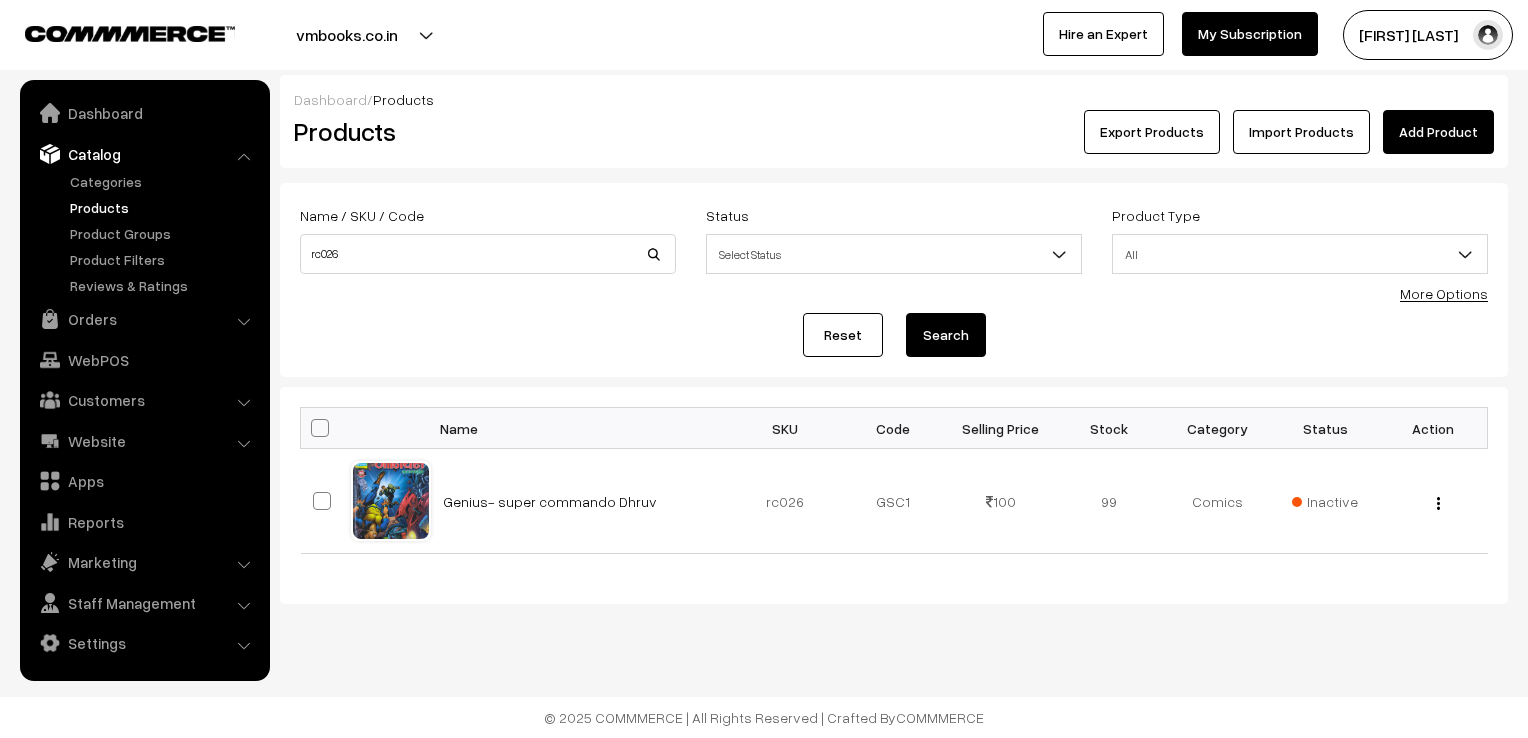 scroll, scrollTop: 0, scrollLeft: 0, axis: both 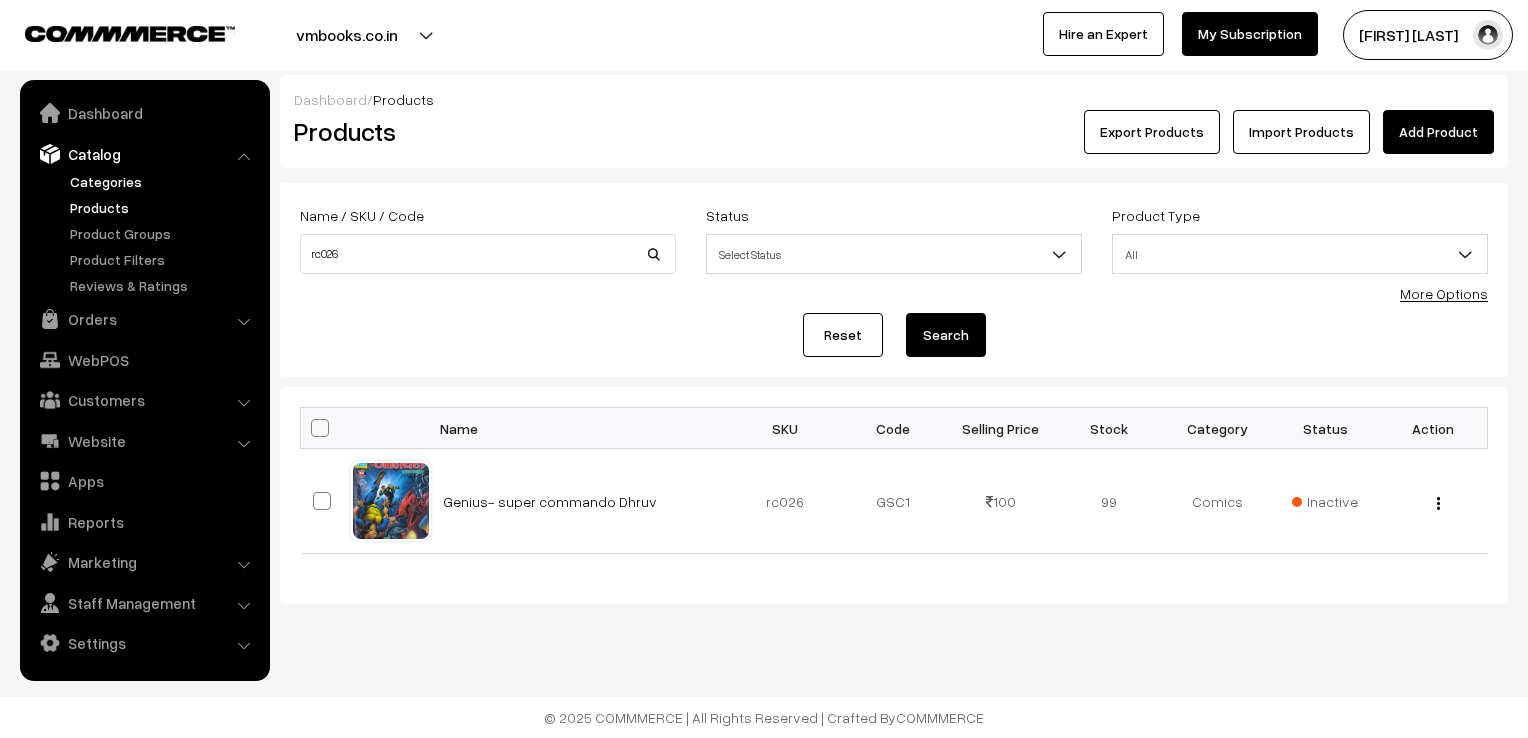 click on "Categories" at bounding box center (164, 181) 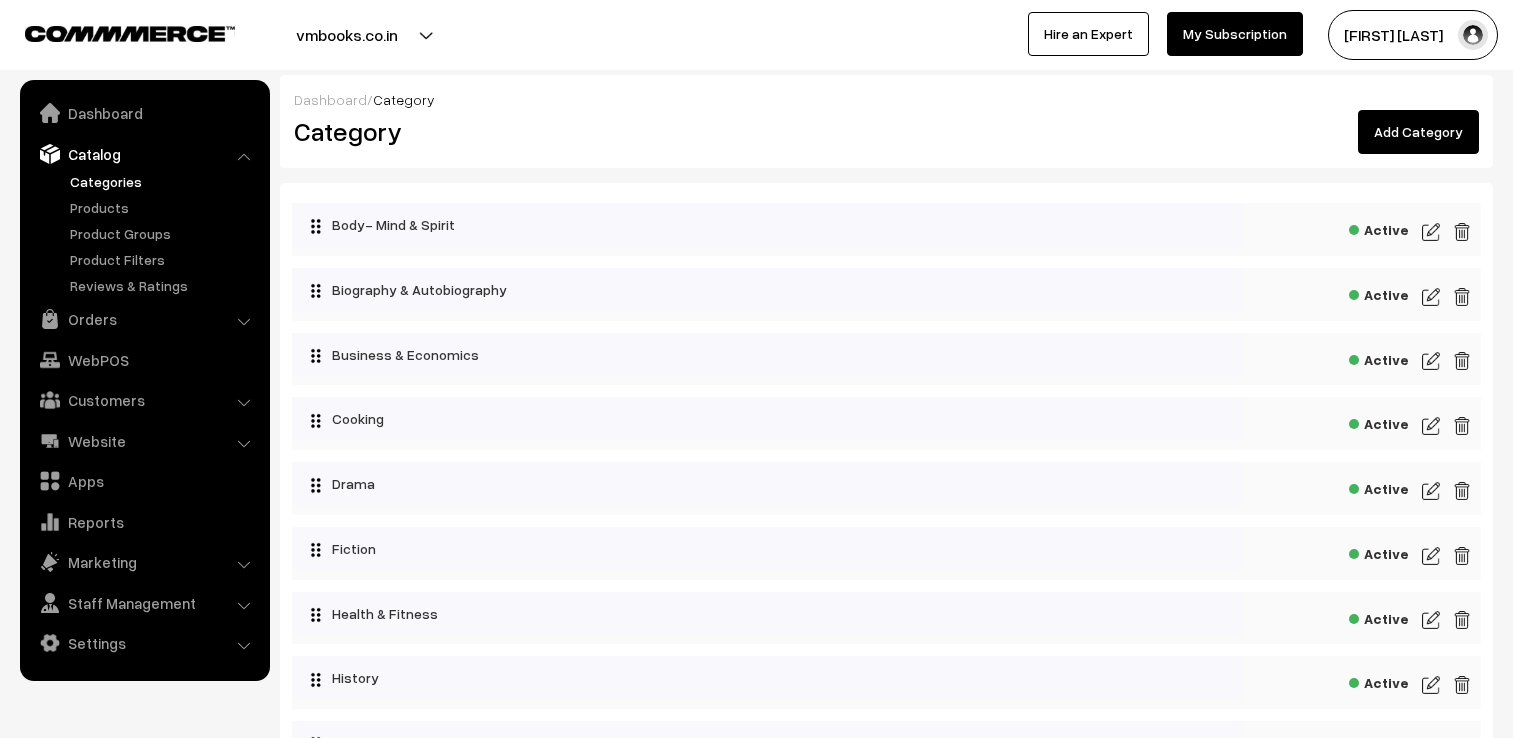scroll, scrollTop: 0, scrollLeft: 0, axis: both 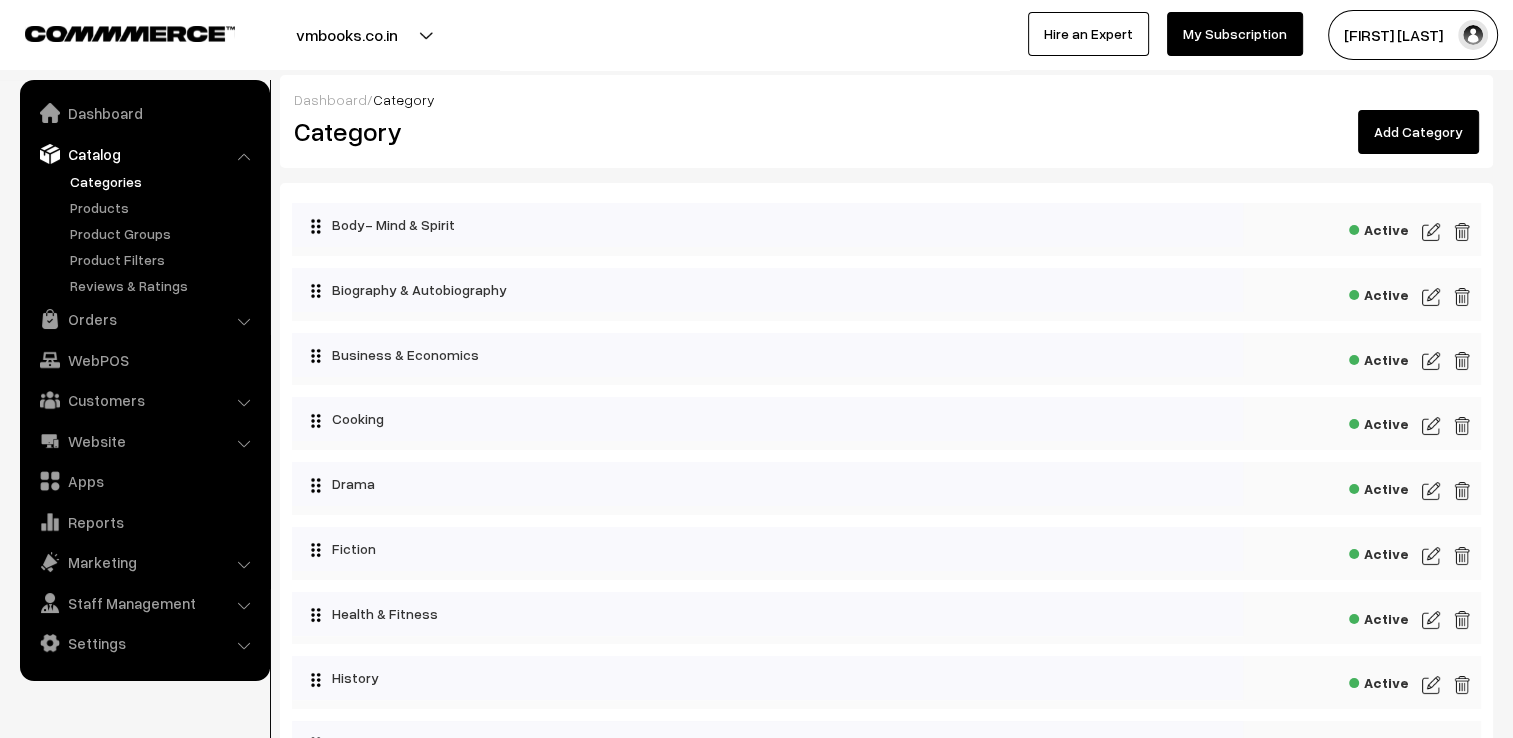 click on "Active" at bounding box center (886, 423) 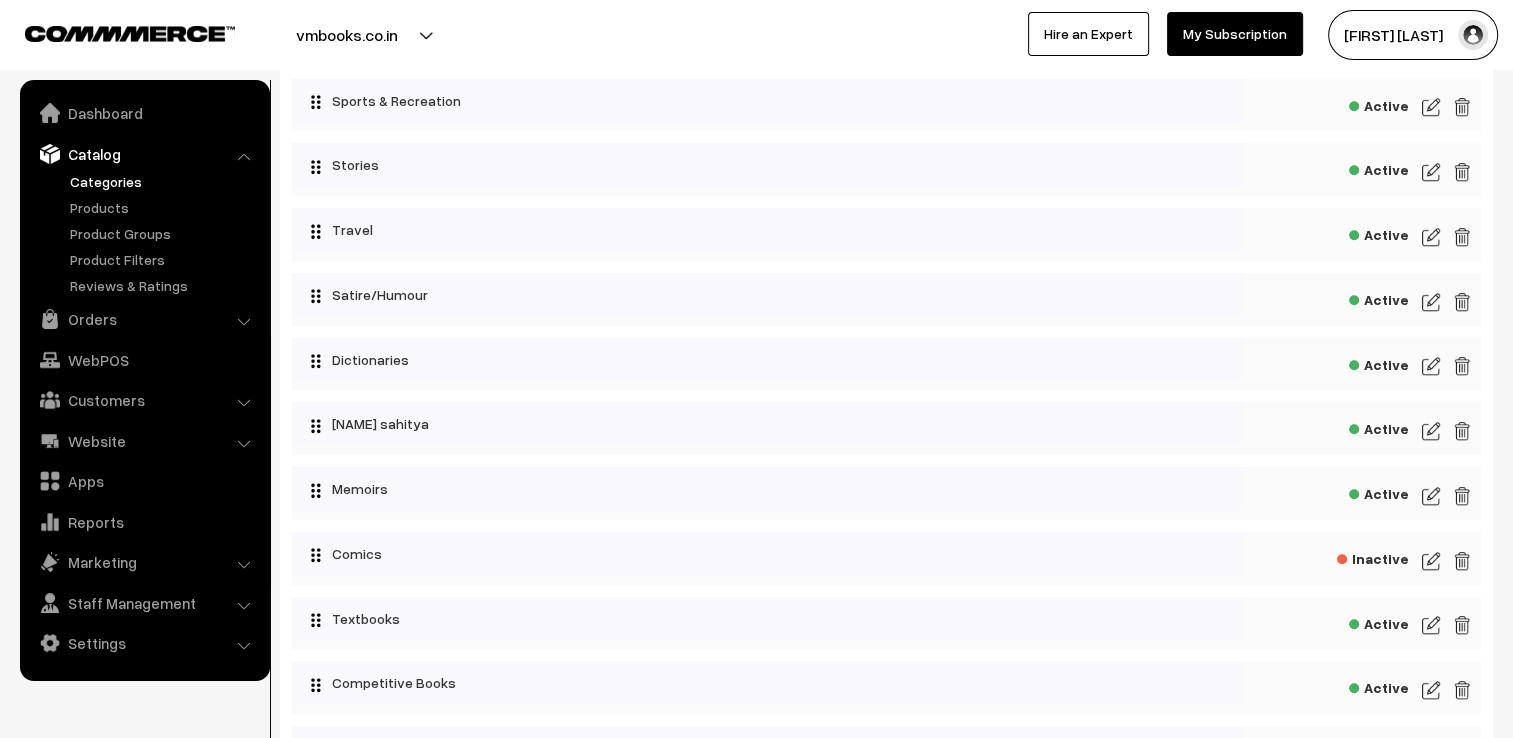 scroll, scrollTop: 1680, scrollLeft: 0, axis: vertical 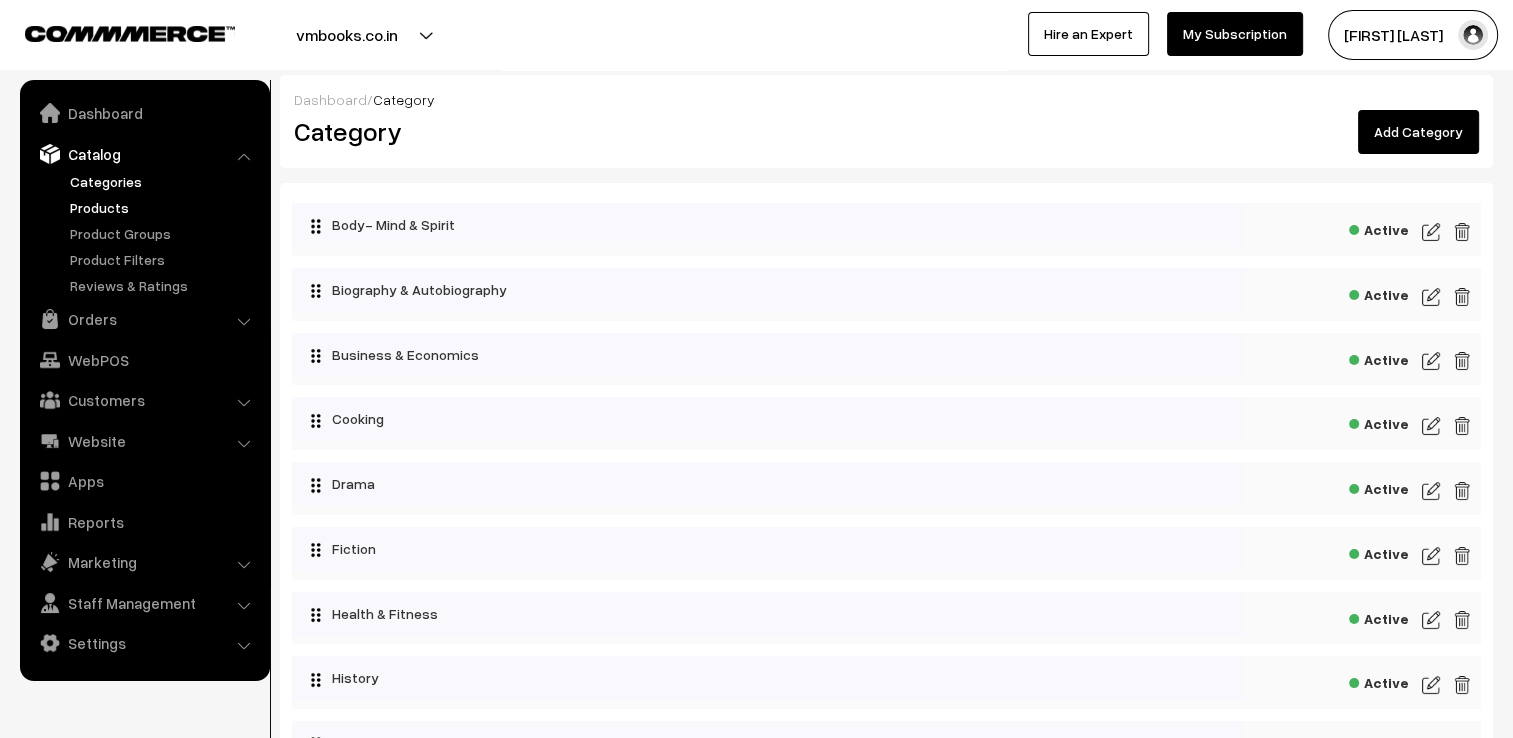 click on "Products" at bounding box center [164, 207] 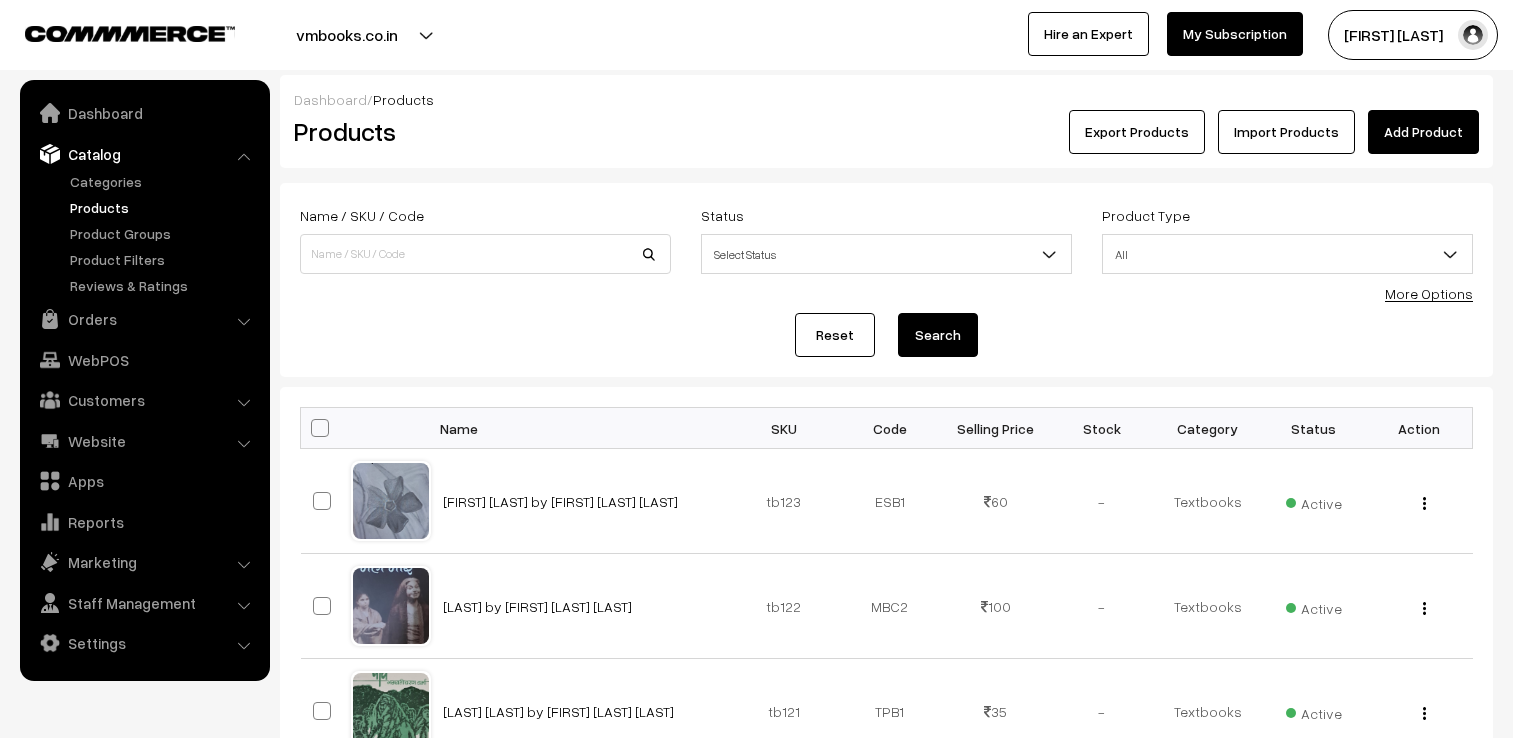 scroll, scrollTop: 0, scrollLeft: 0, axis: both 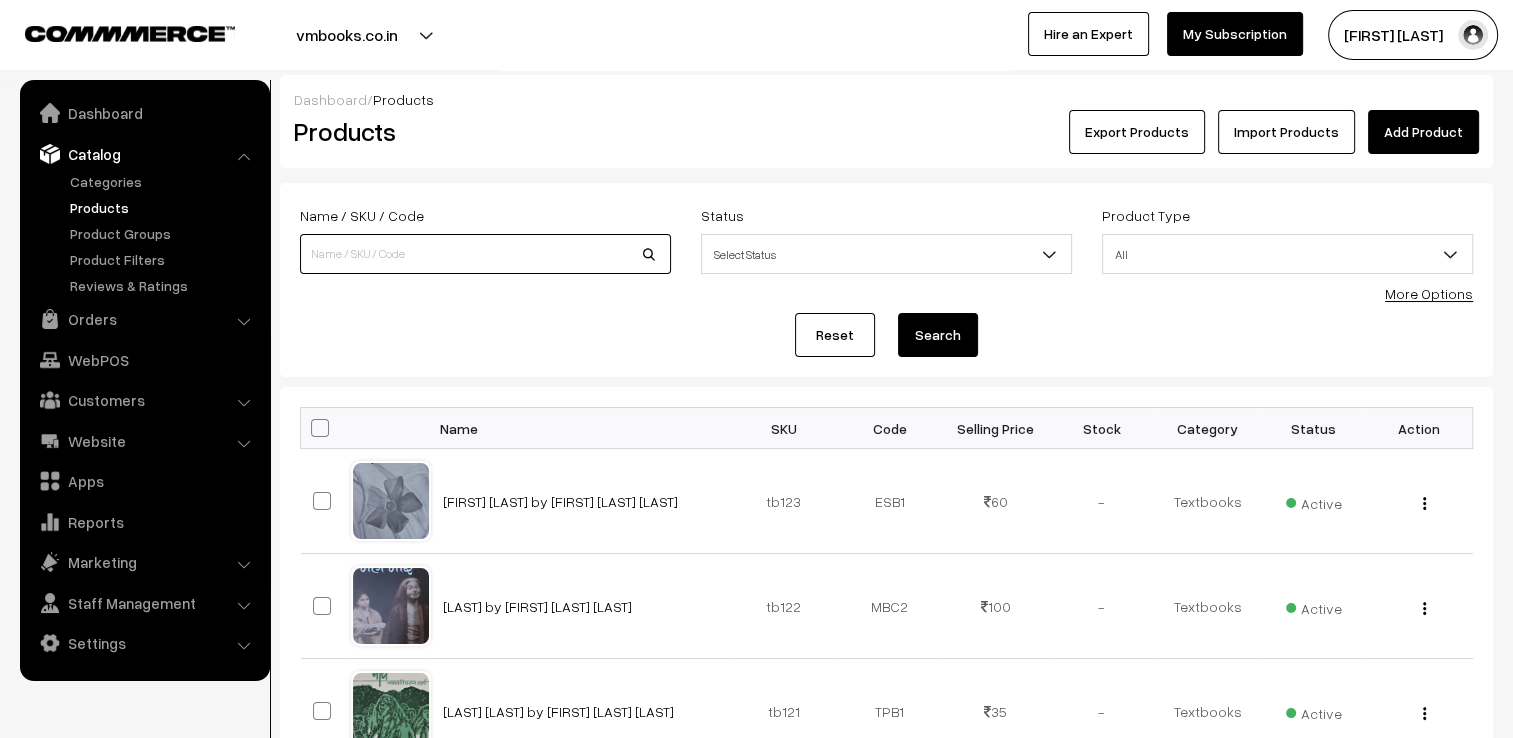 click at bounding box center (485, 254) 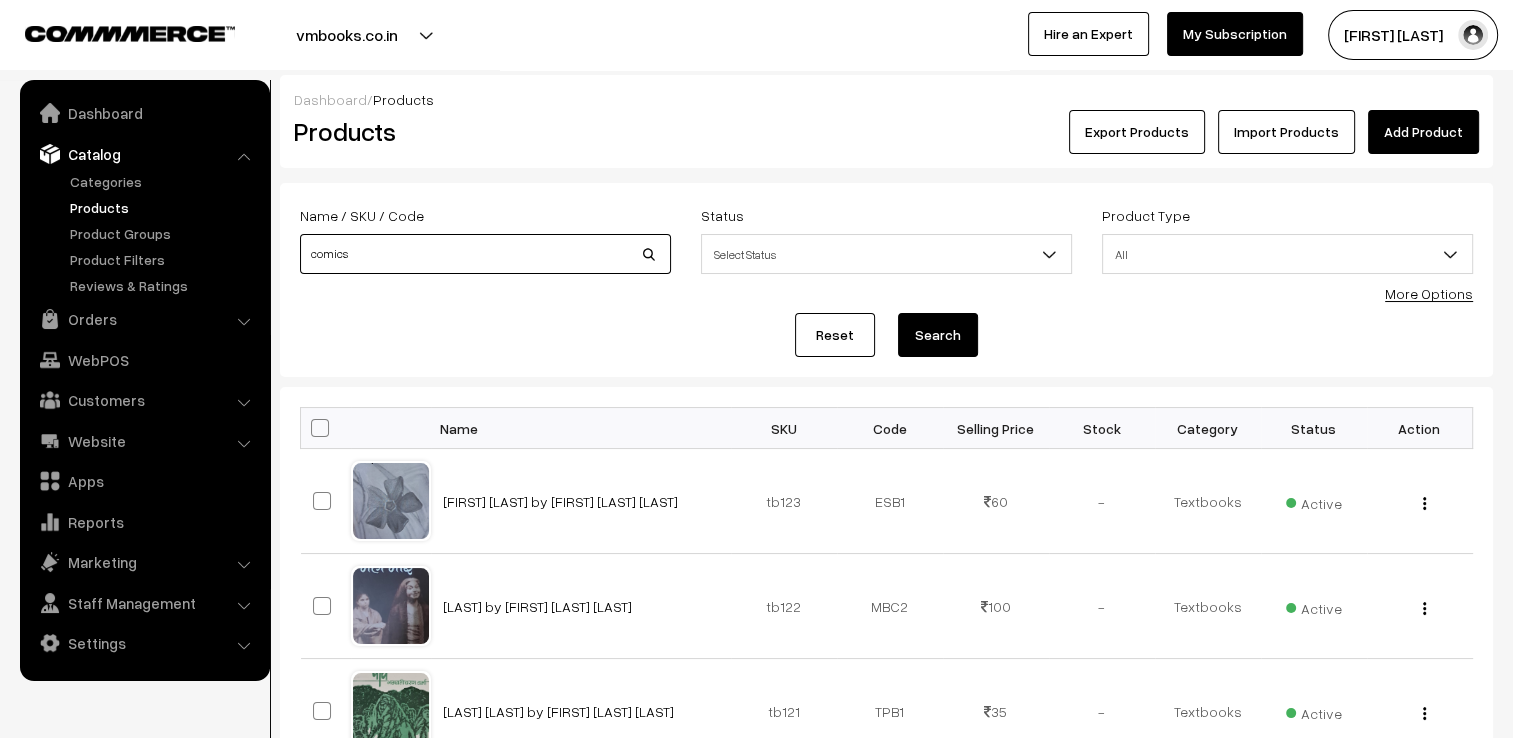type on "comics" 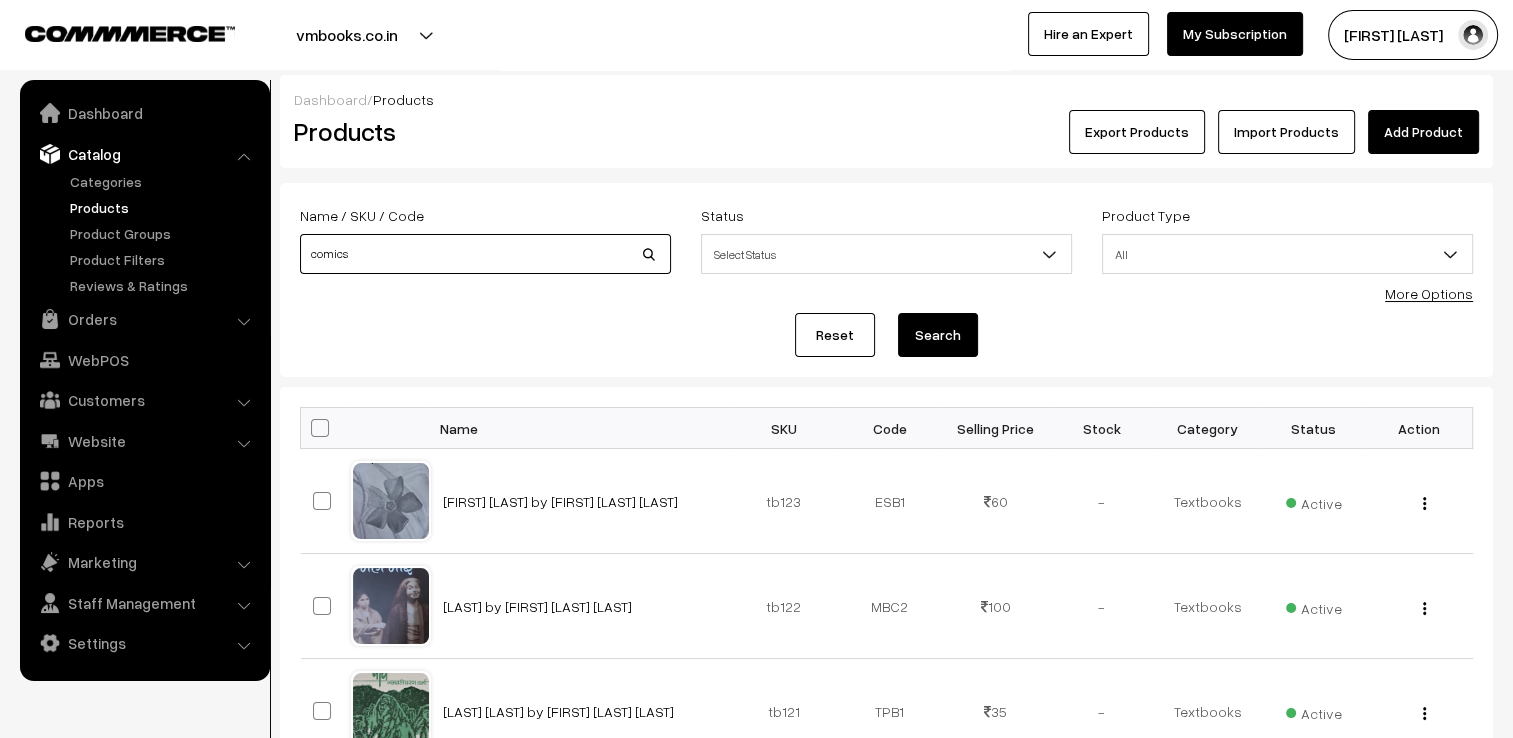 click on "Search" at bounding box center [938, 335] 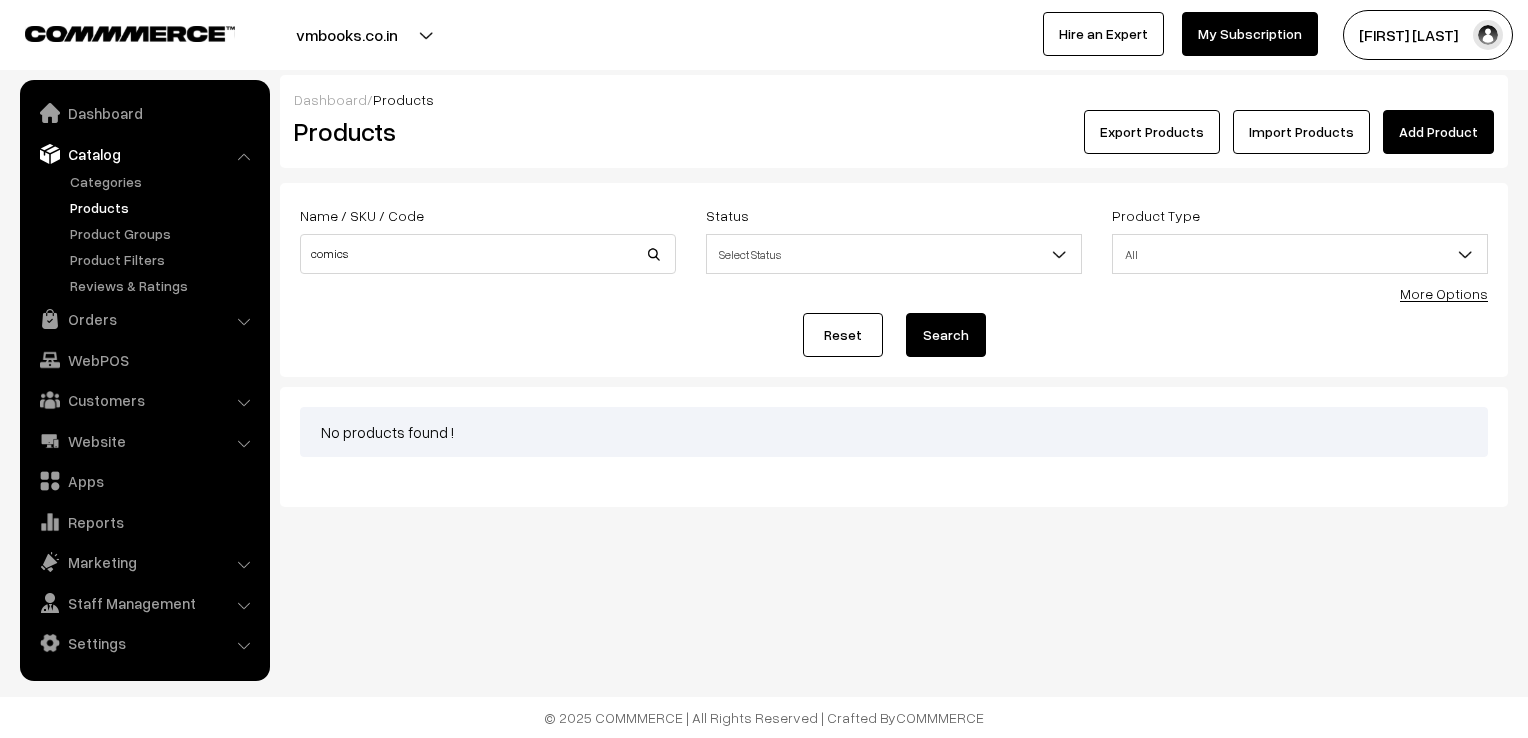 scroll, scrollTop: 0, scrollLeft: 0, axis: both 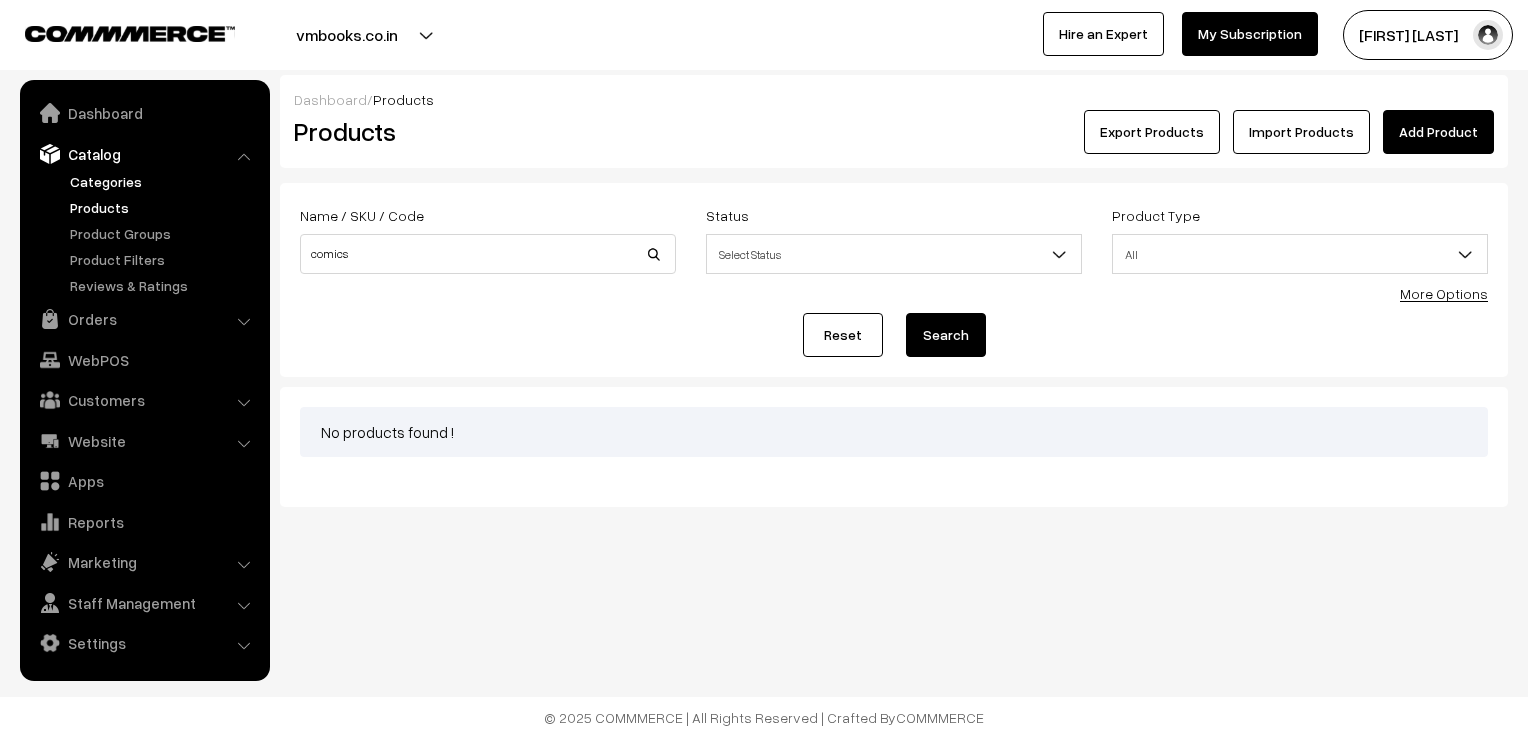 click on "Categories" at bounding box center (164, 181) 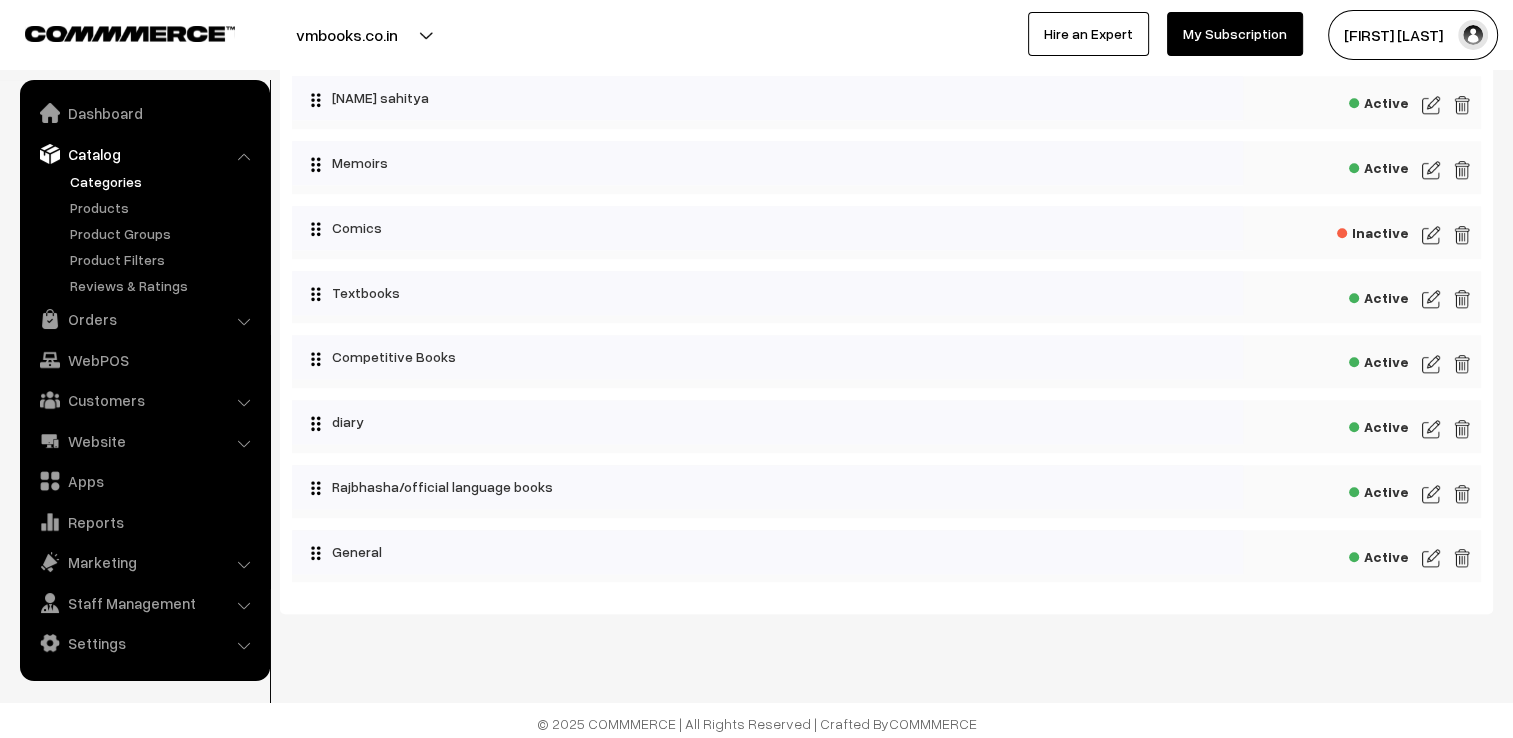 scroll, scrollTop: 1887, scrollLeft: 0, axis: vertical 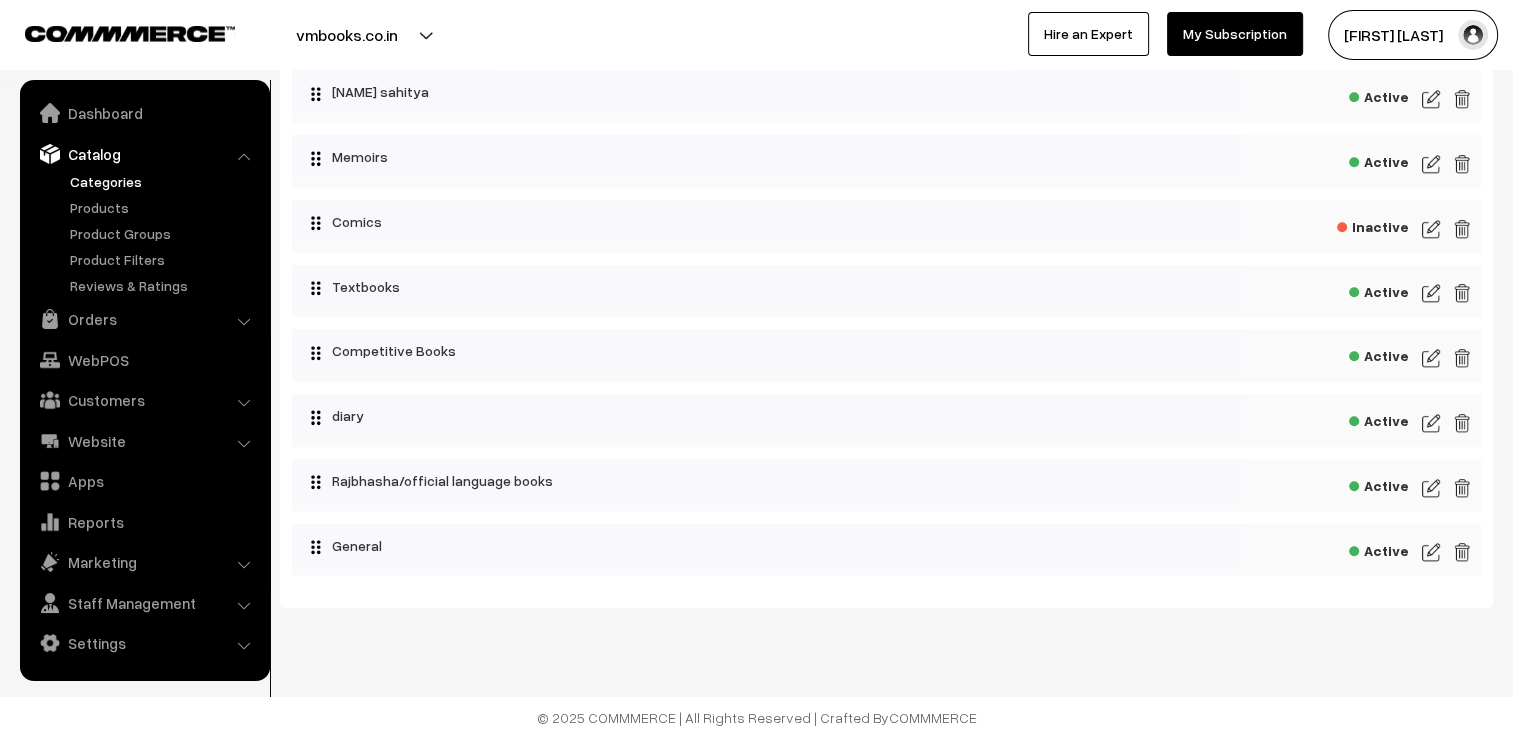 click on "Catalog" at bounding box center [144, 154] 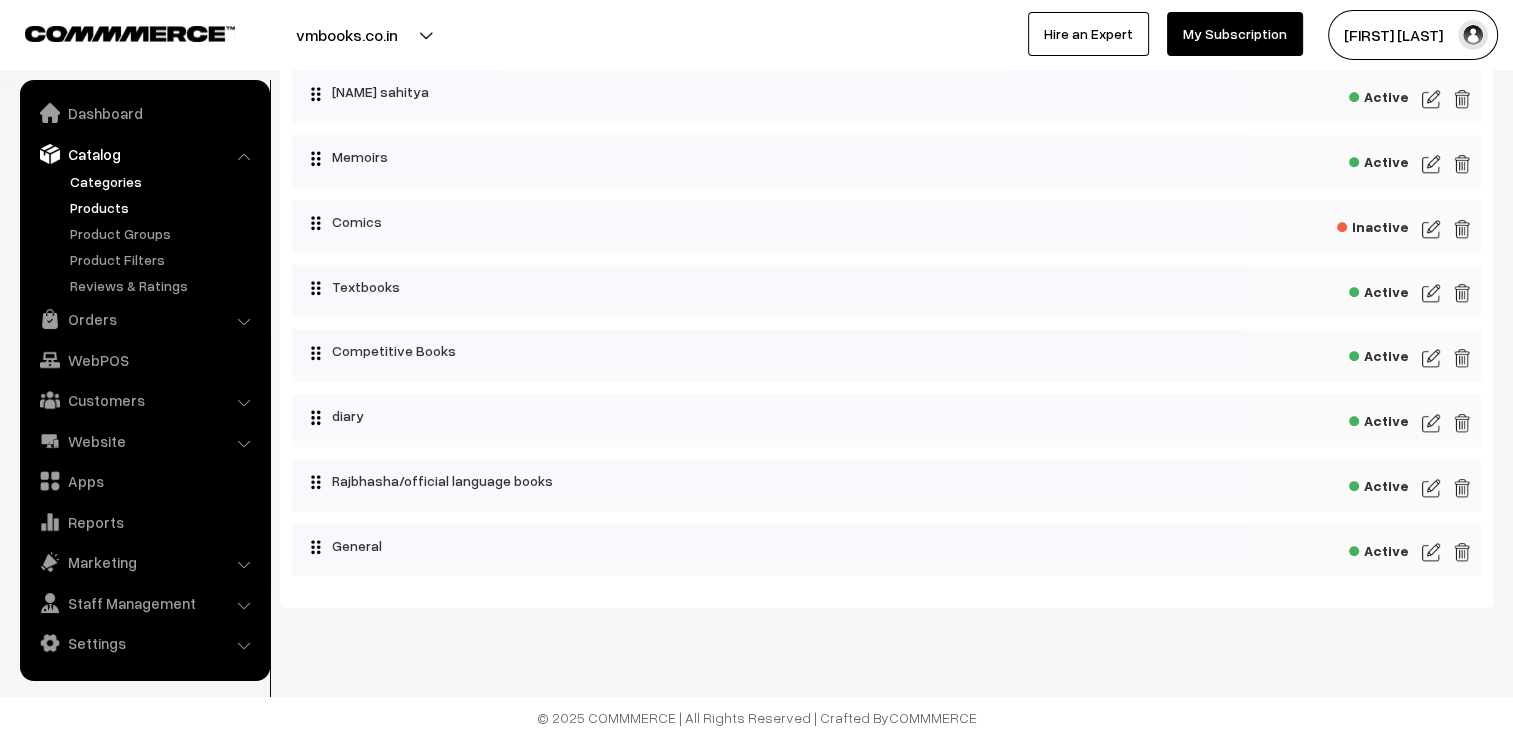 click on "Products" at bounding box center (164, 207) 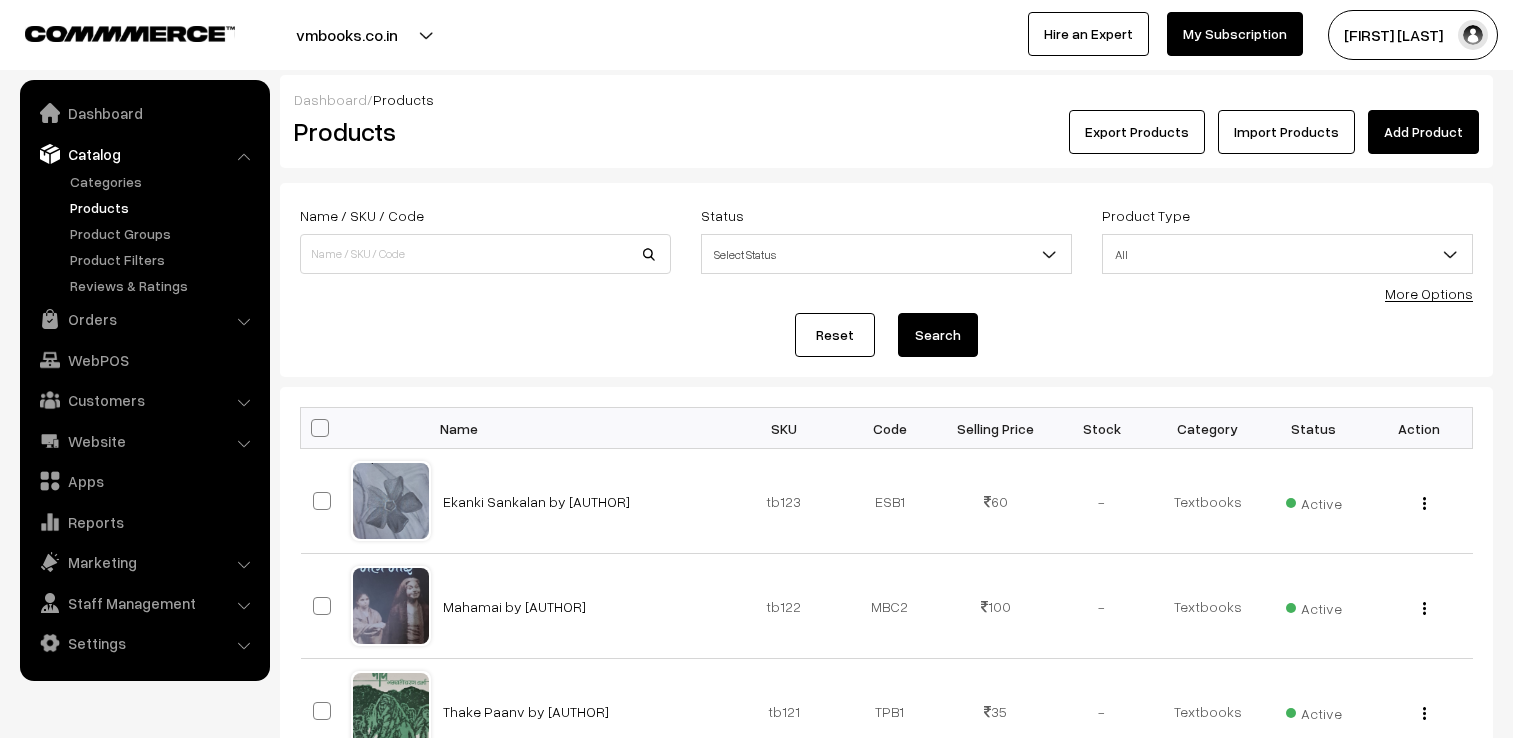 scroll, scrollTop: 0, scrollLeft: 0, axis: both 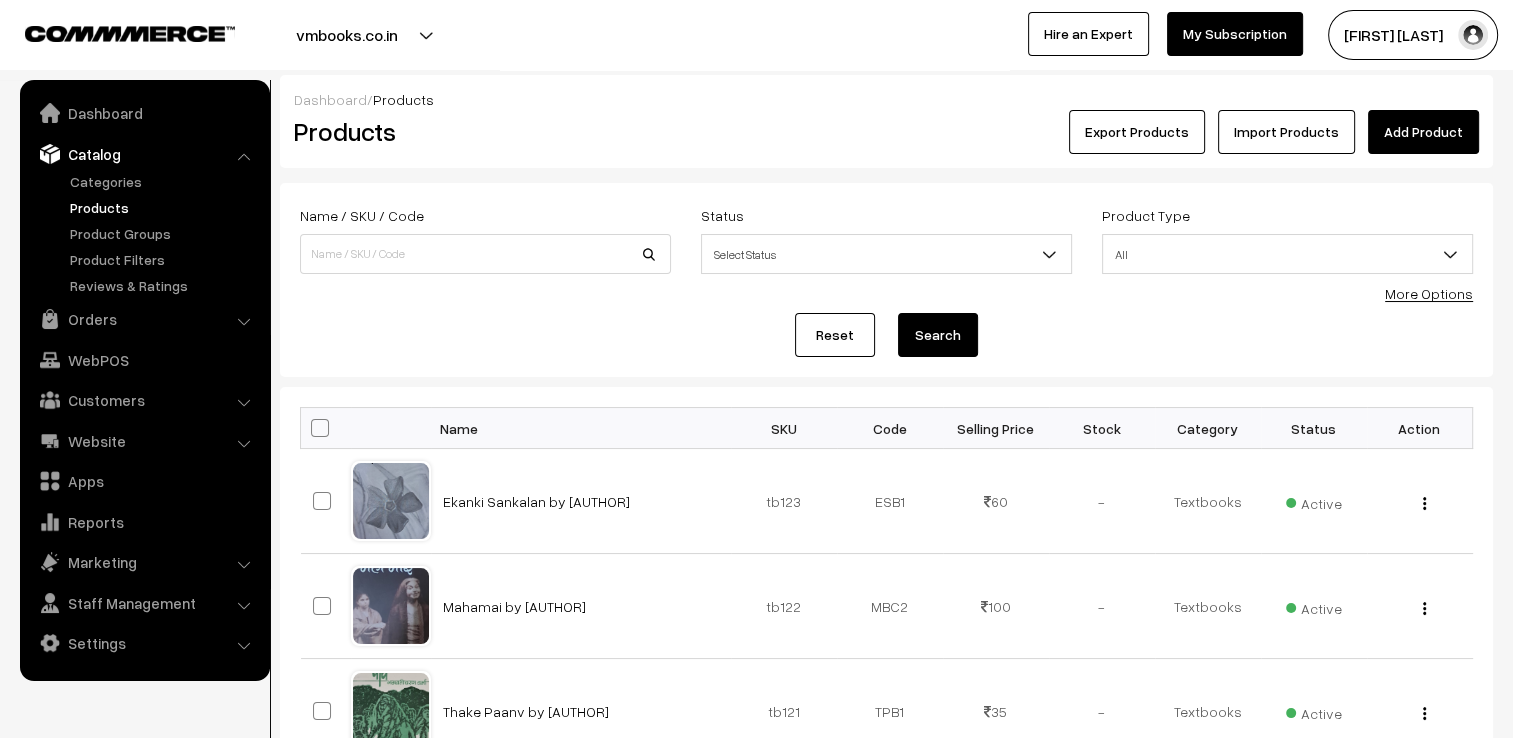 click on "Products" at bounding box center (164, 207) 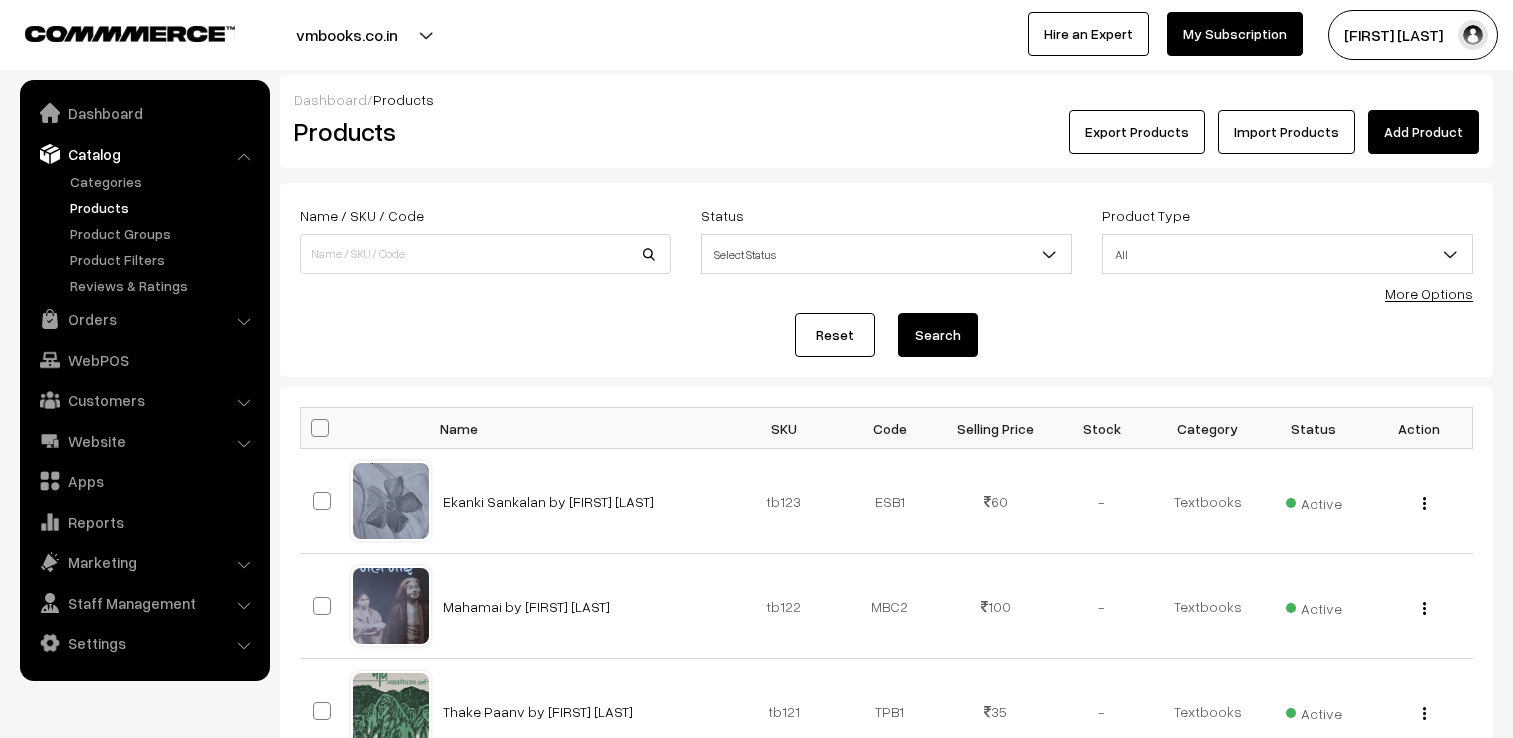 scroll, scrollTop: 0, scrollLeft: 0, axis: both 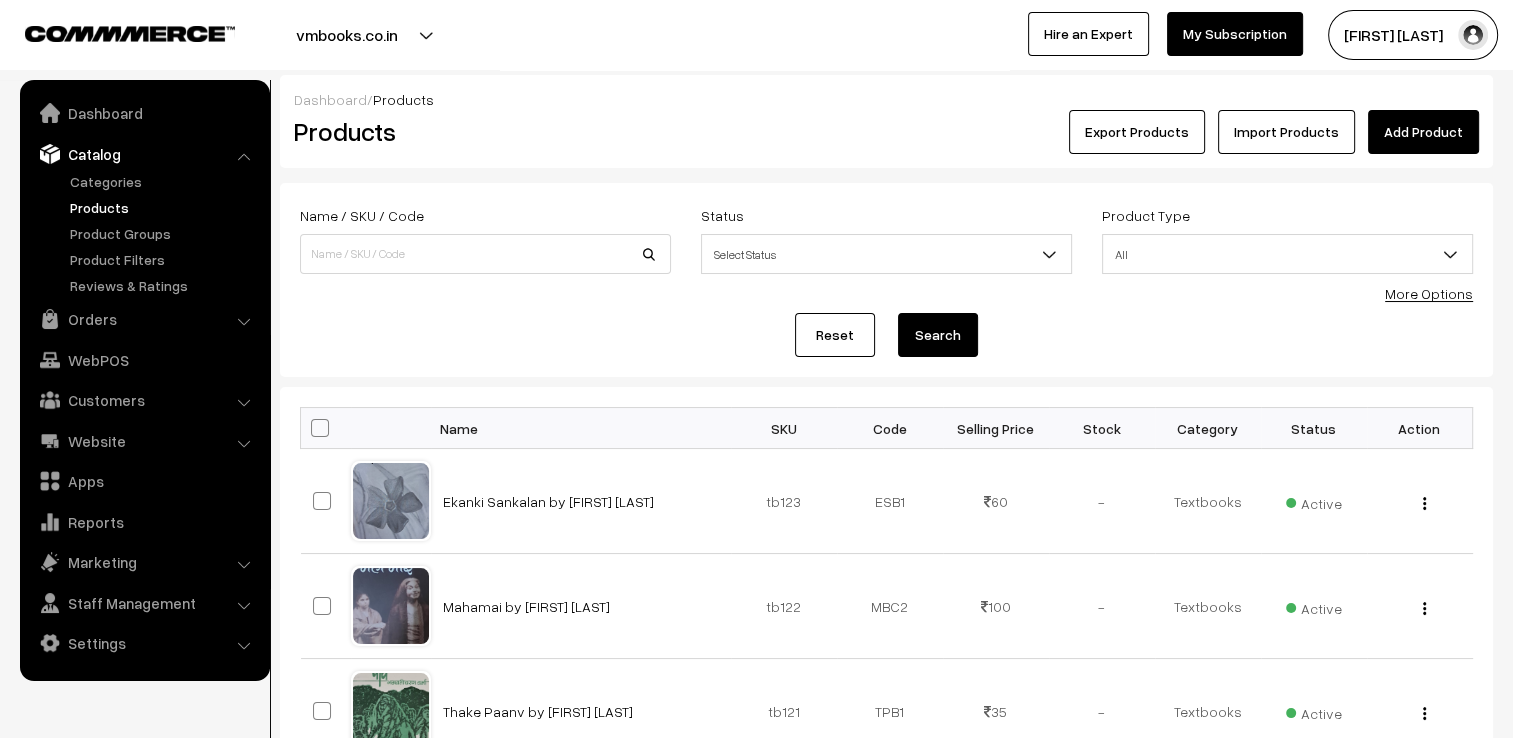 click on "More Options" at bounding box center (1429, 293) 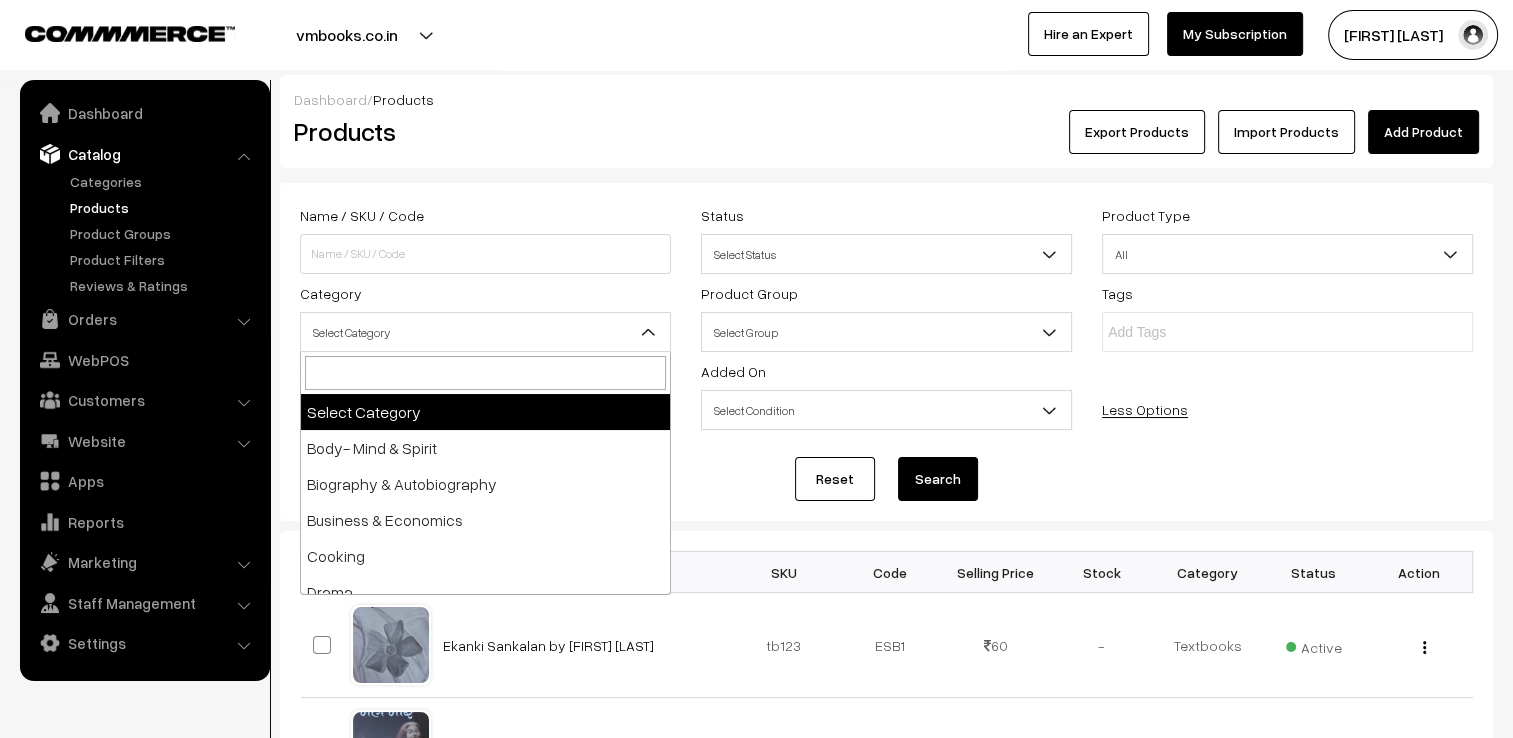 click at bounding box center (648, 332) 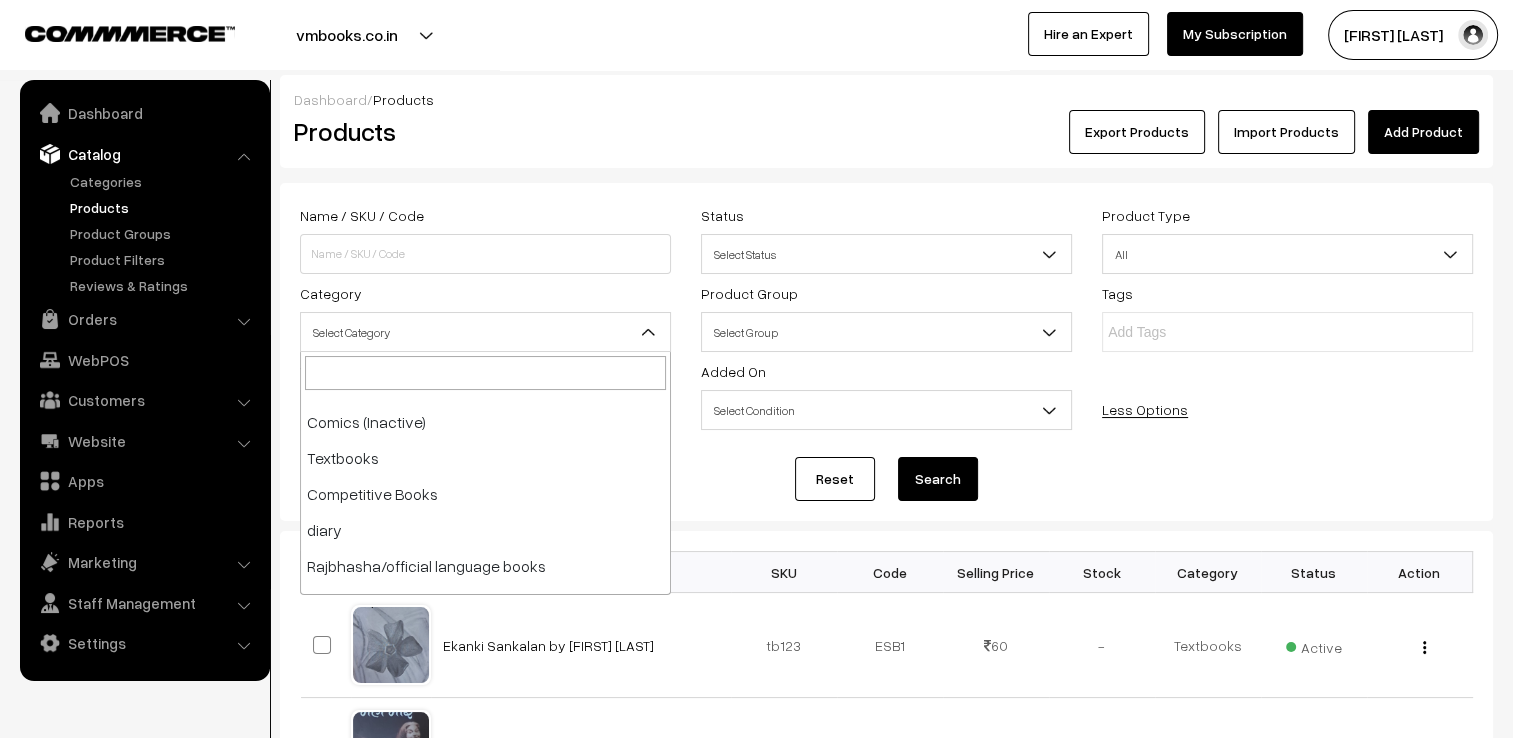 scroll, scrollTop: 1080, scrollLeft: 0, axis: vertical 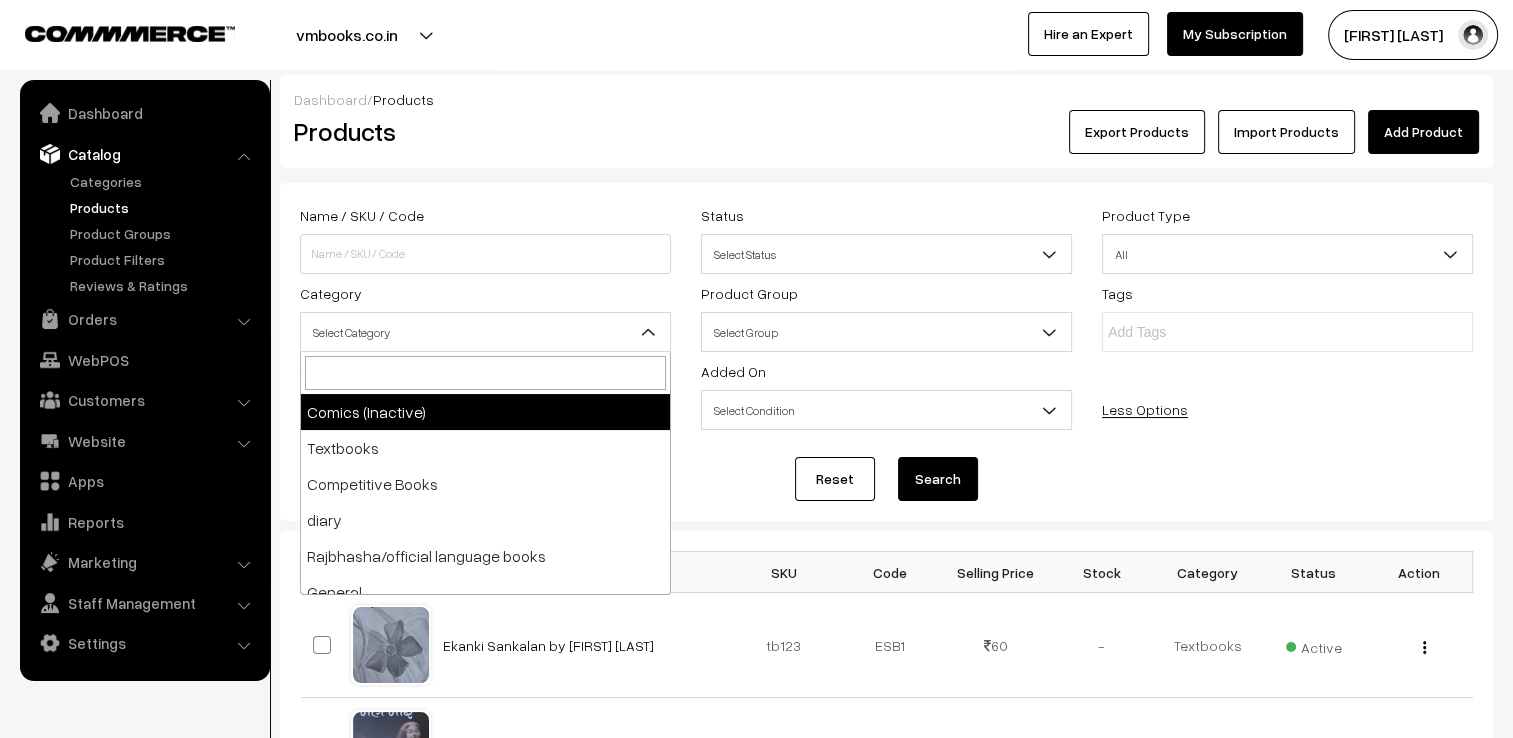 select on "92" 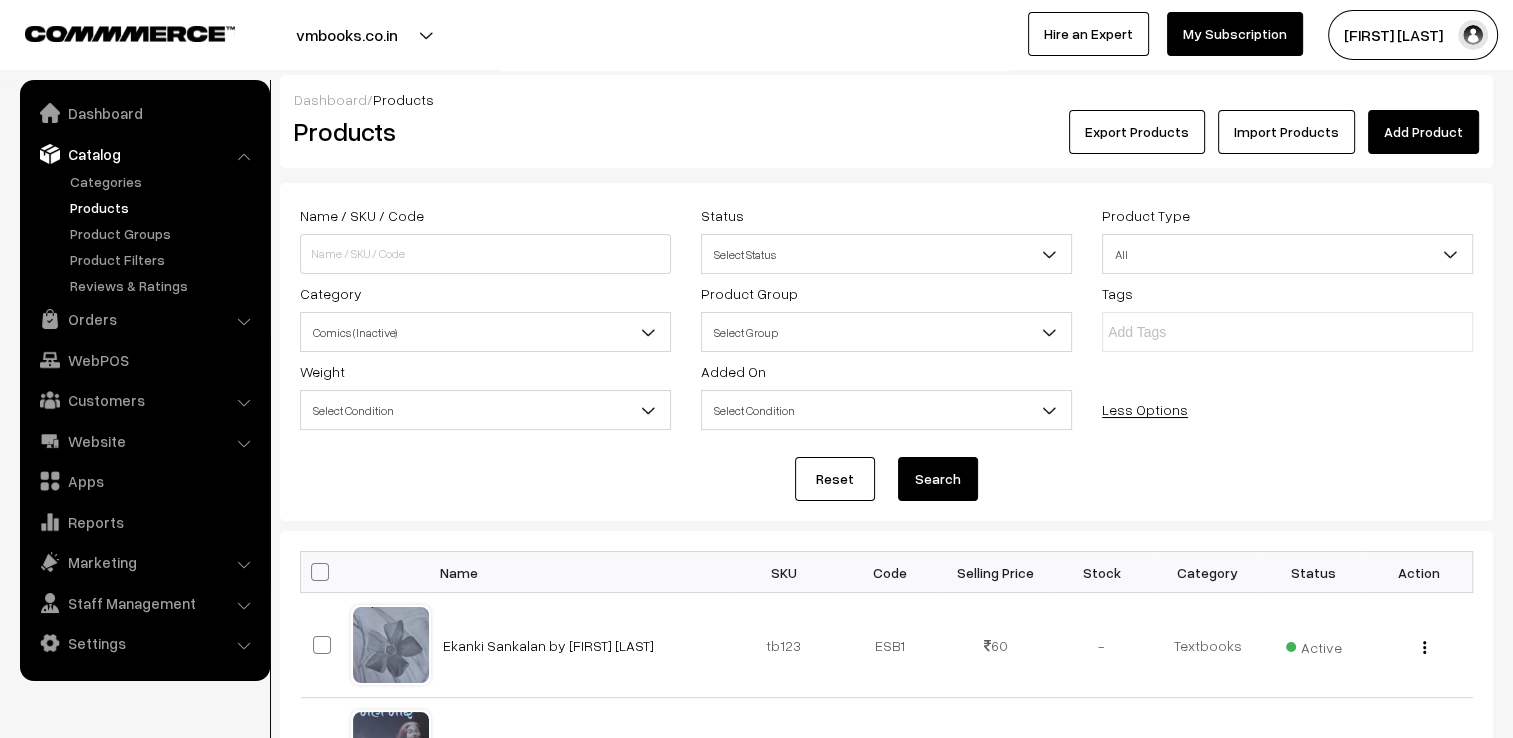 click on "Search" at bounding box center (938, 479) 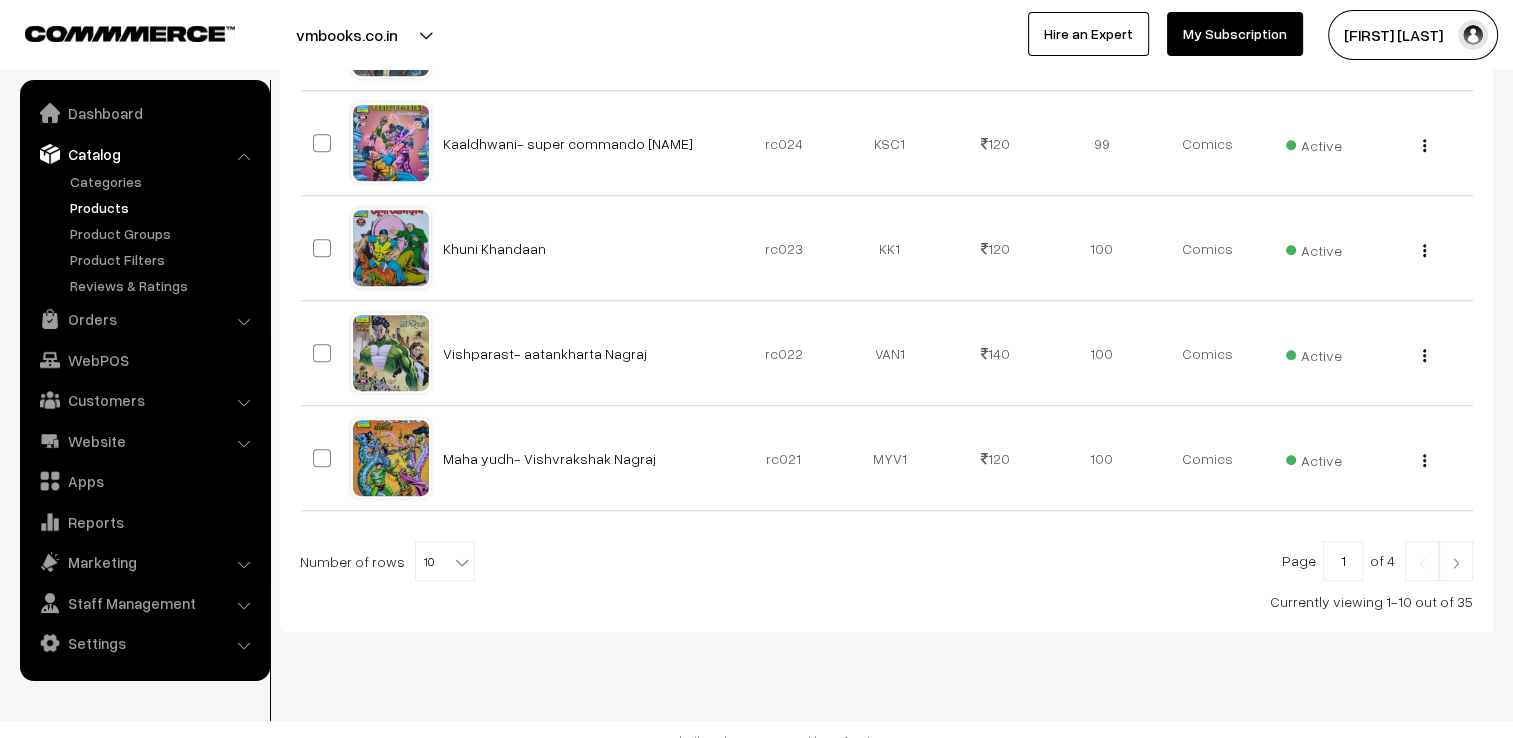 scroll, scrollTop: 1153, scrollLeft: 0, axis: vertical 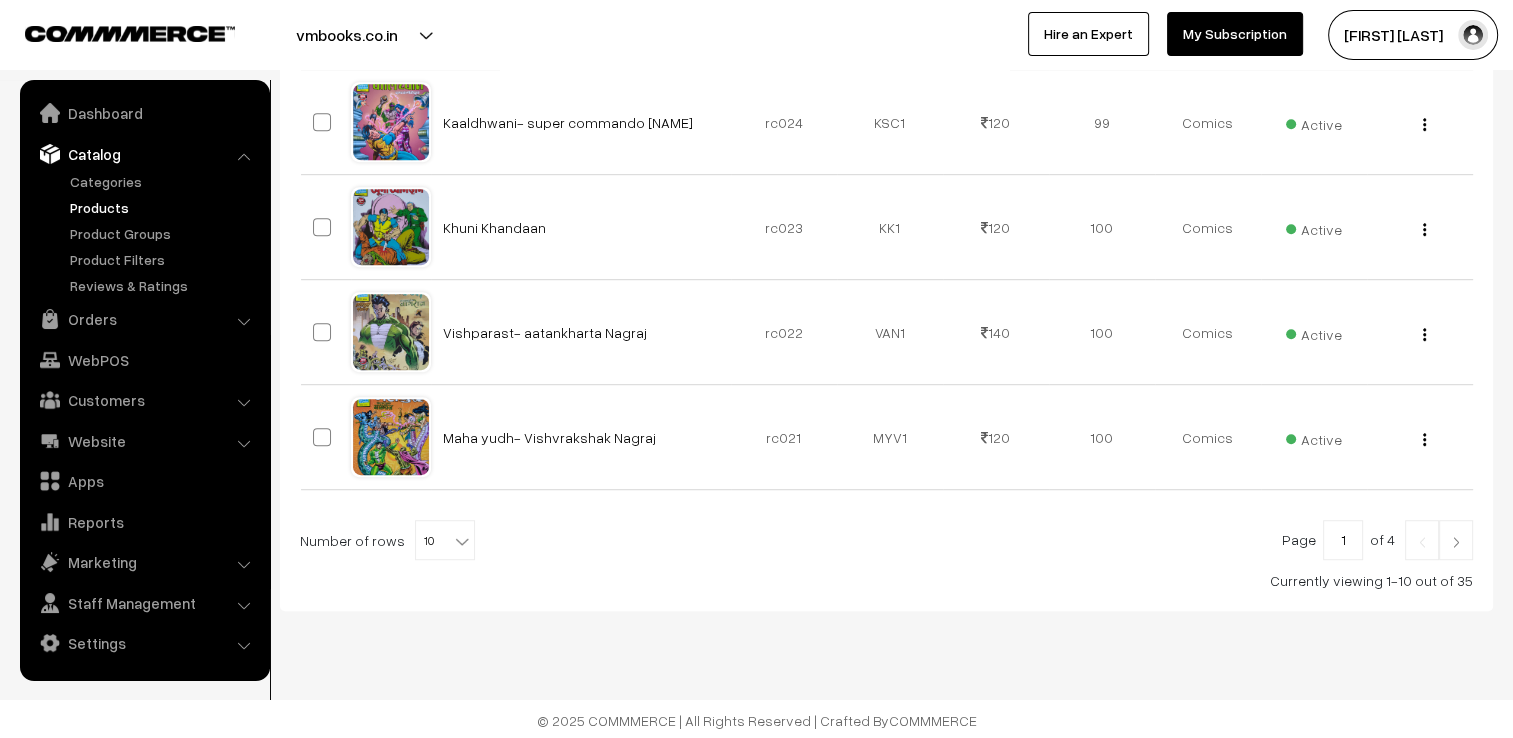 click at bounding box center [462, 541] 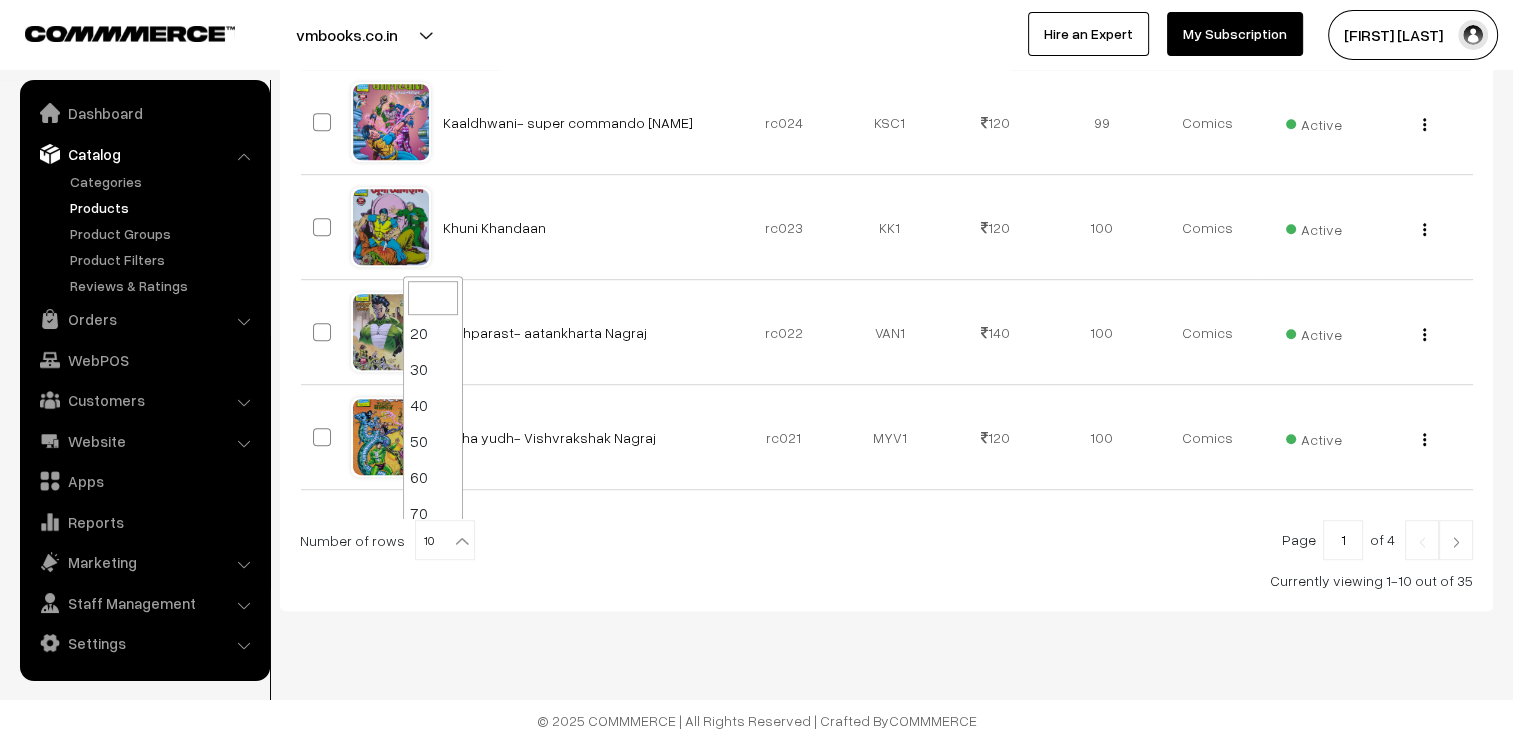 scroll, scrollTop: 160, scrollLeft: 0, axis: vertical 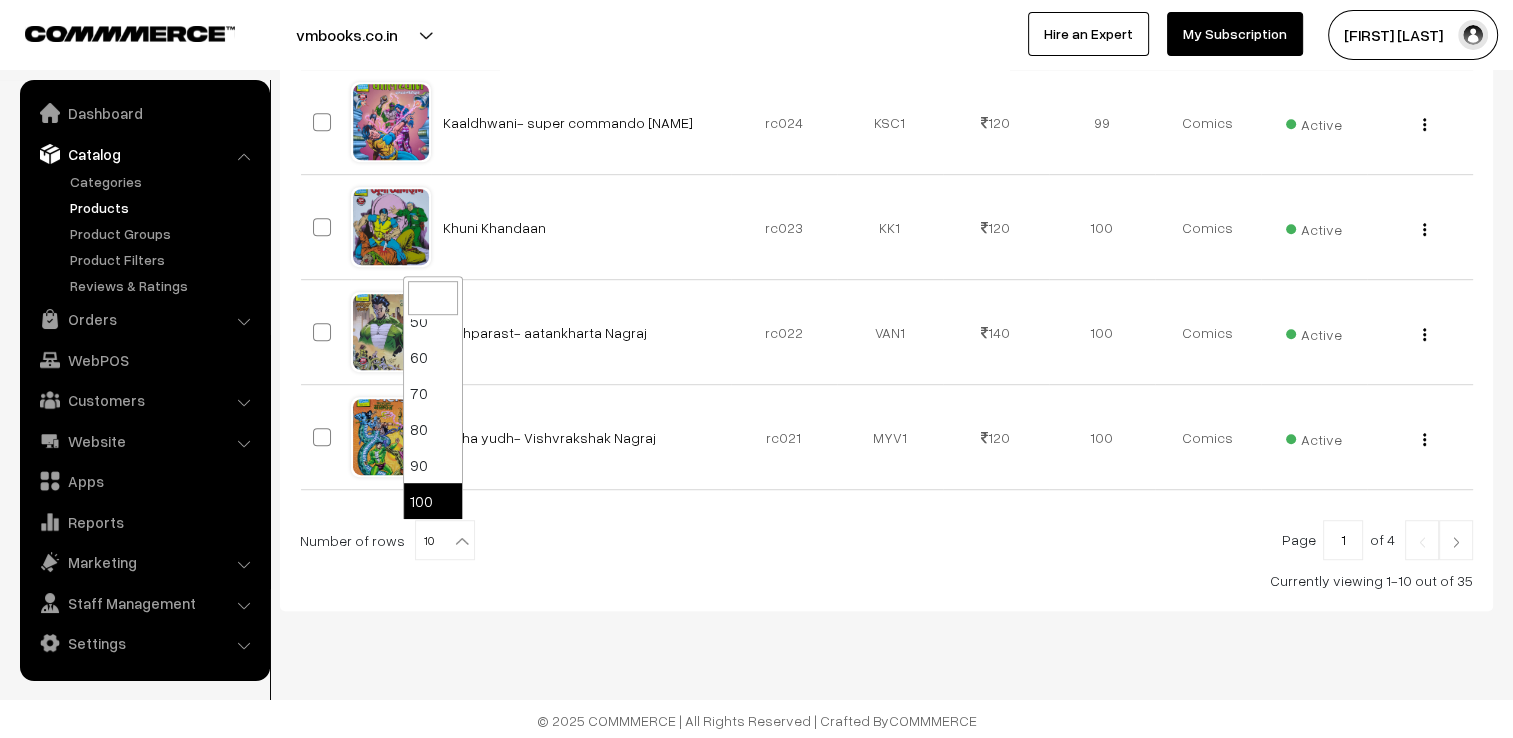 select on "100" 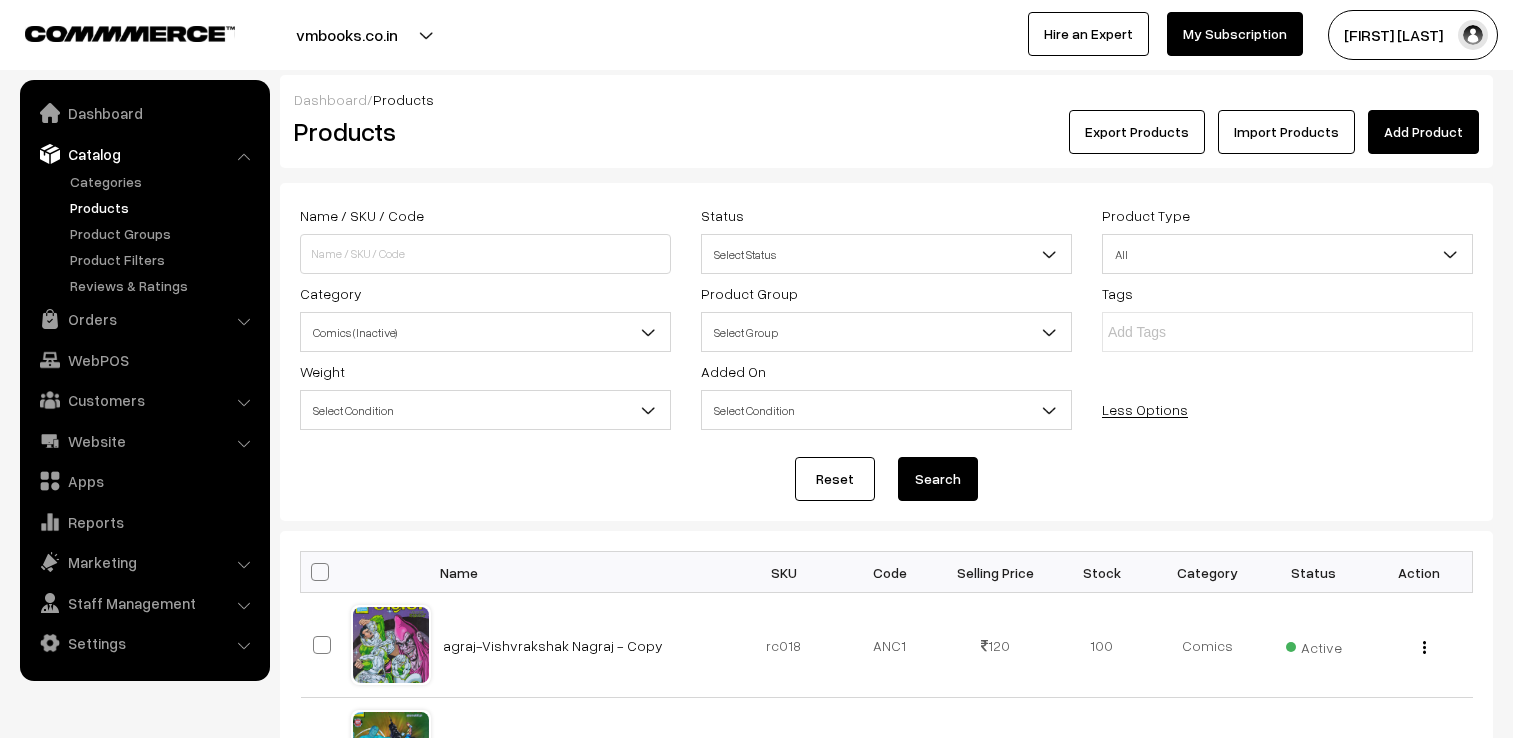 scroll, scrollTop: 0, scrollLeft: 0, axis: both 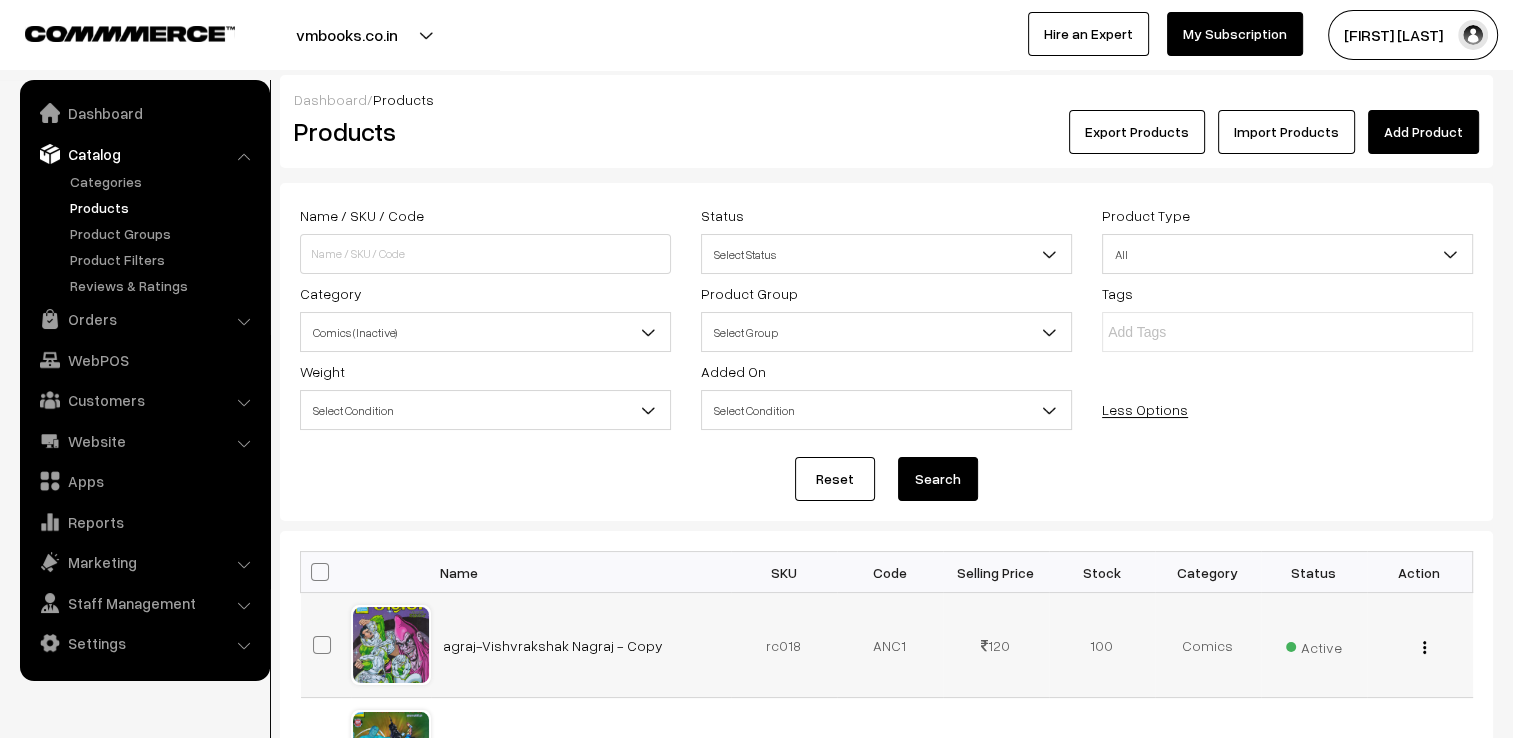click at bounding box center (322, 645) 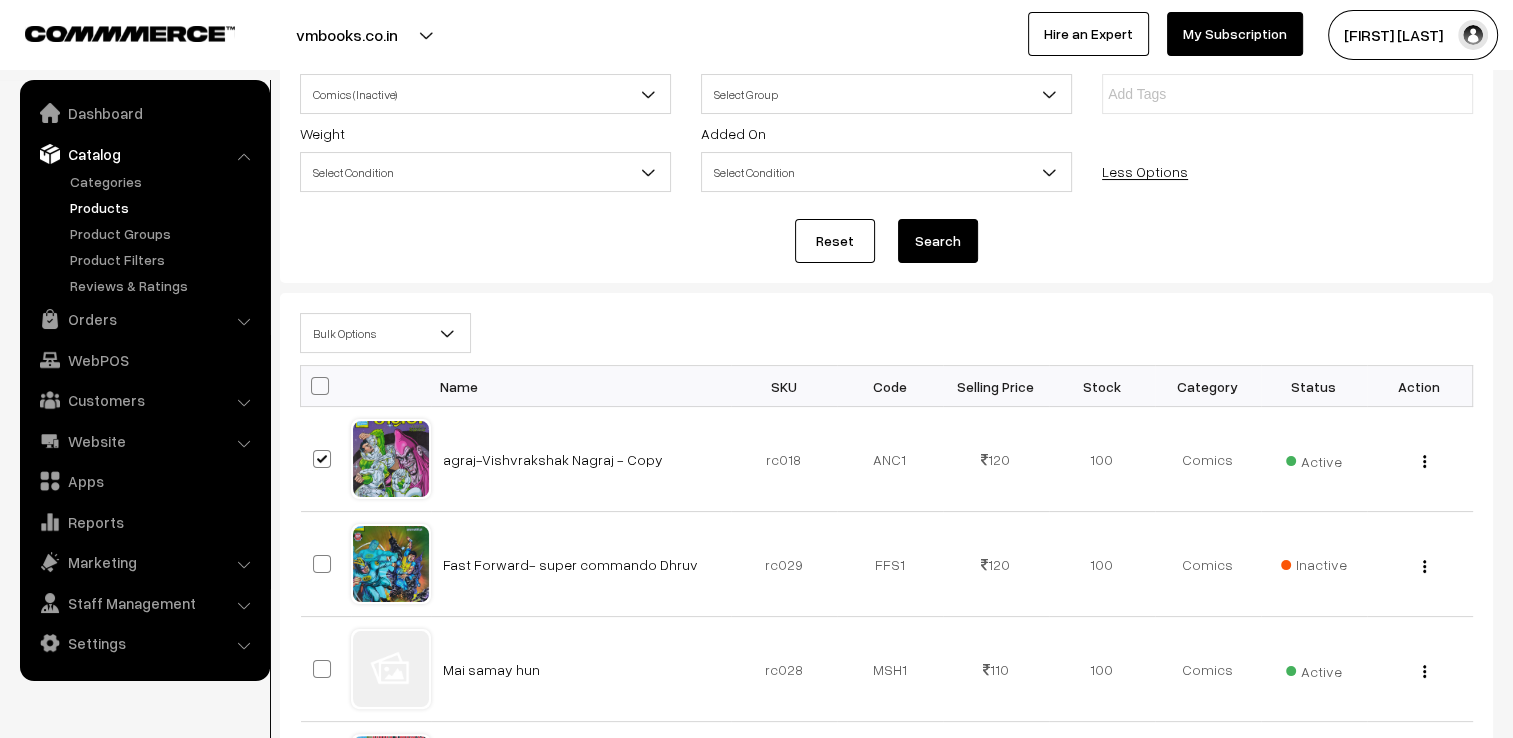 scroll, scrollTop: 400, scrollLeft: 0, axis: vertical 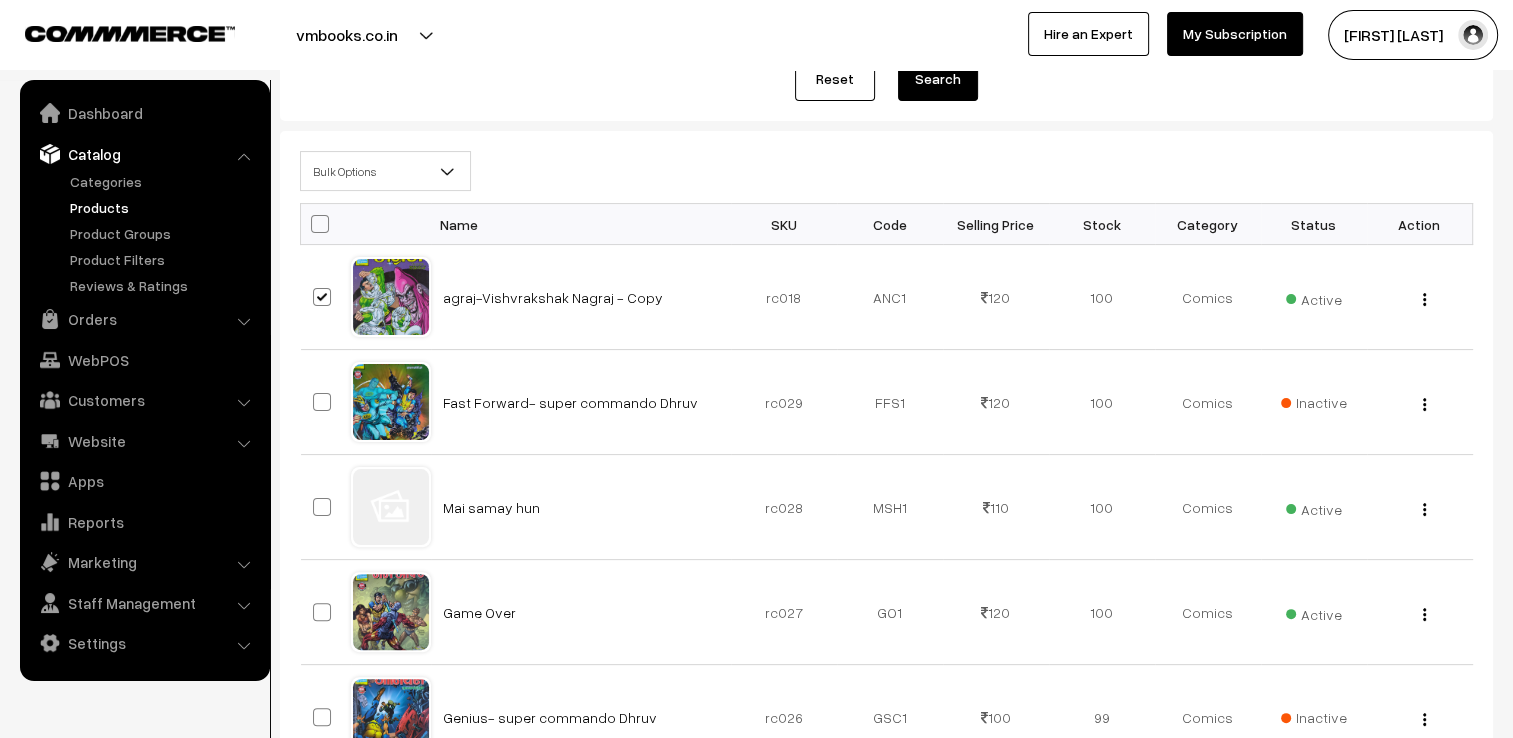 click at bounding box center (320, 224) 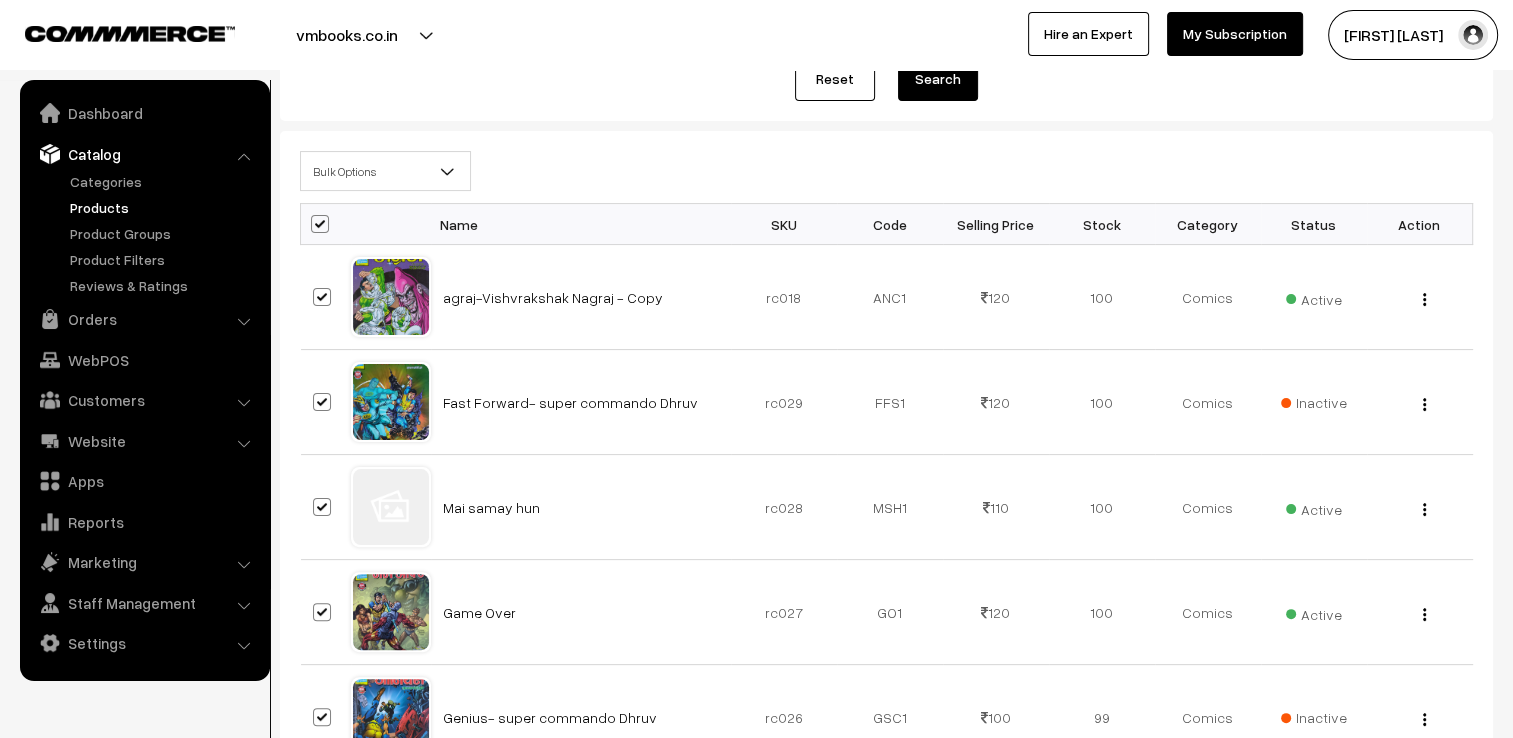 checkbox on "true" 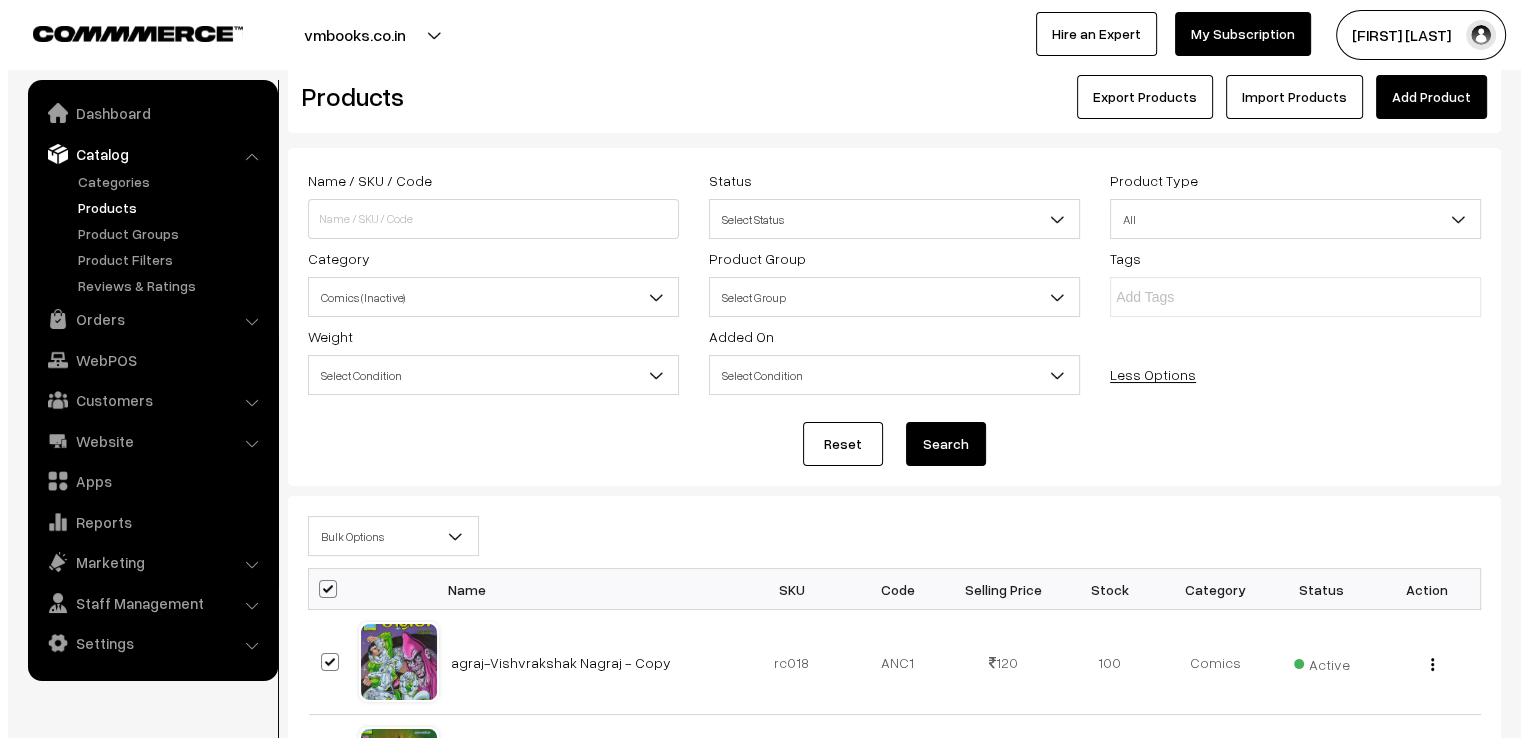 scroll, scrollTop: 0, scrollLeft: 0, axis: both 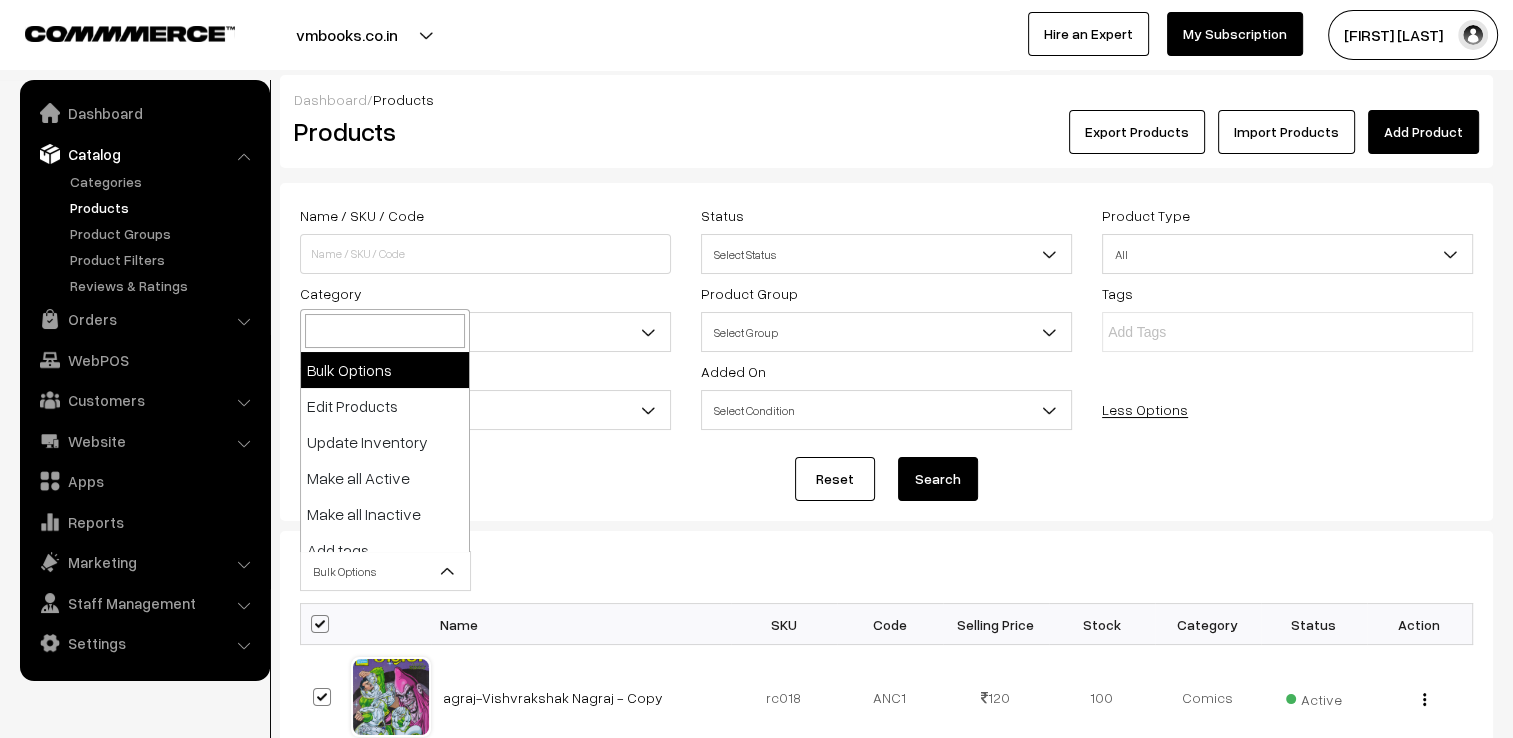 click on "Bulk Options" at bounding box center (385, 571) 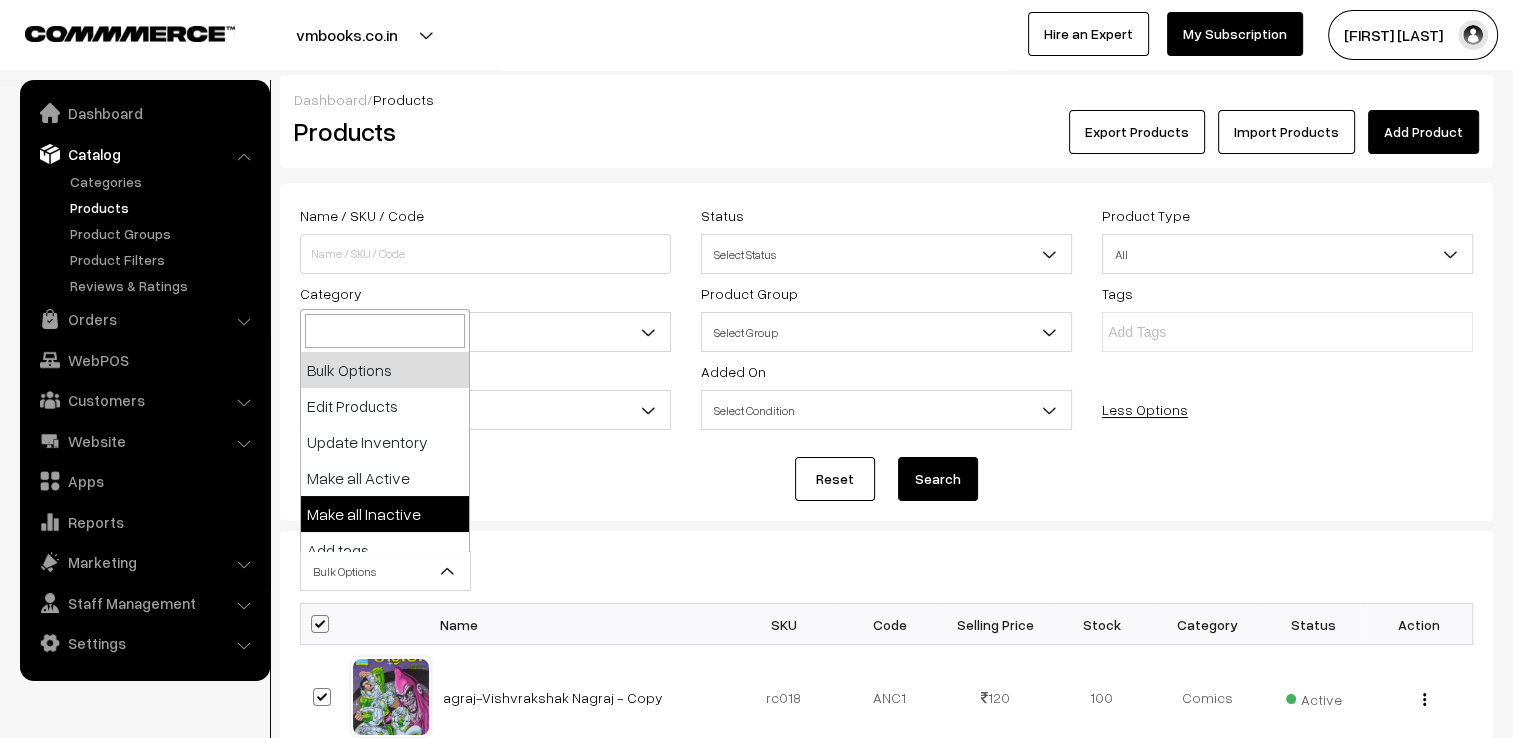 select on "inactive" 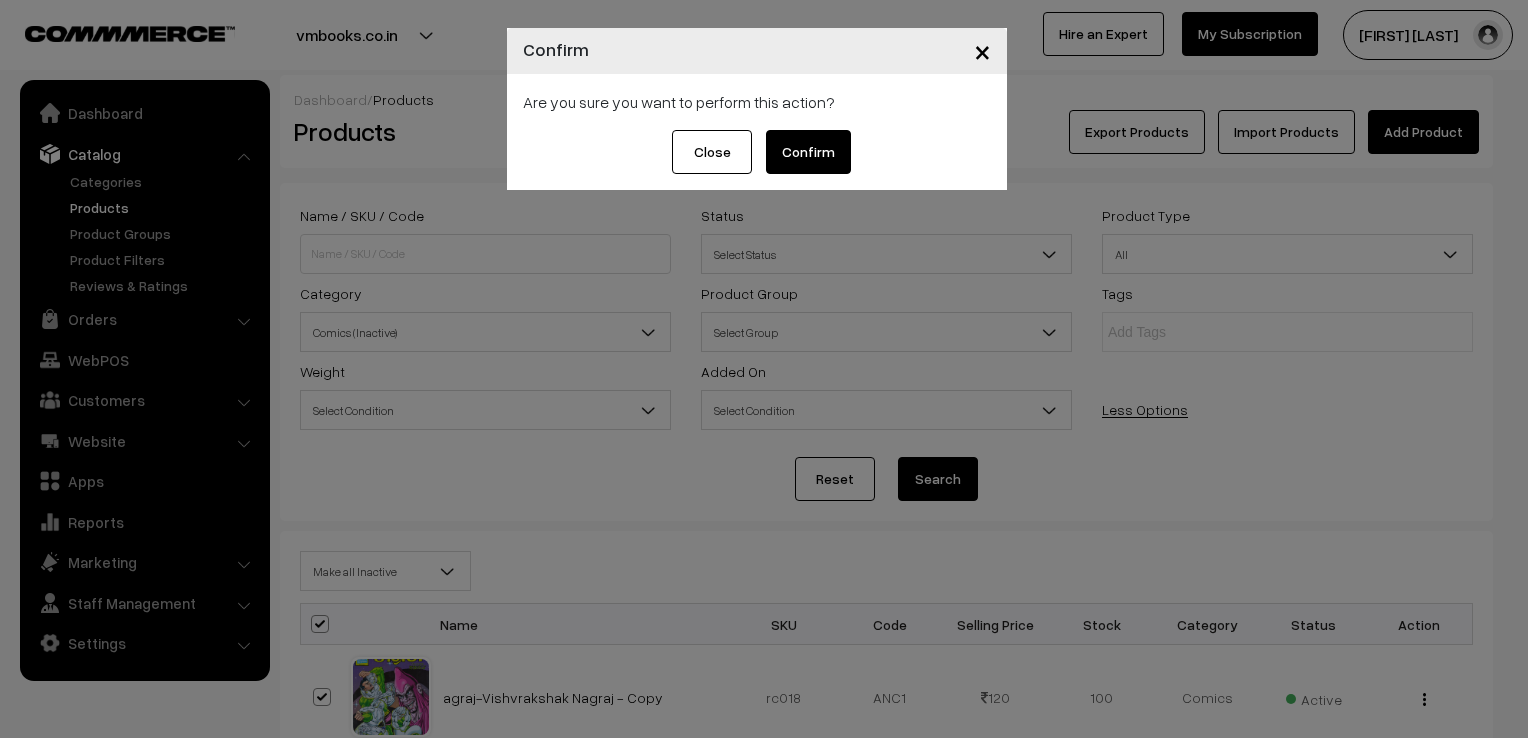 click on "Confirm" at bounding box center (808, 152) 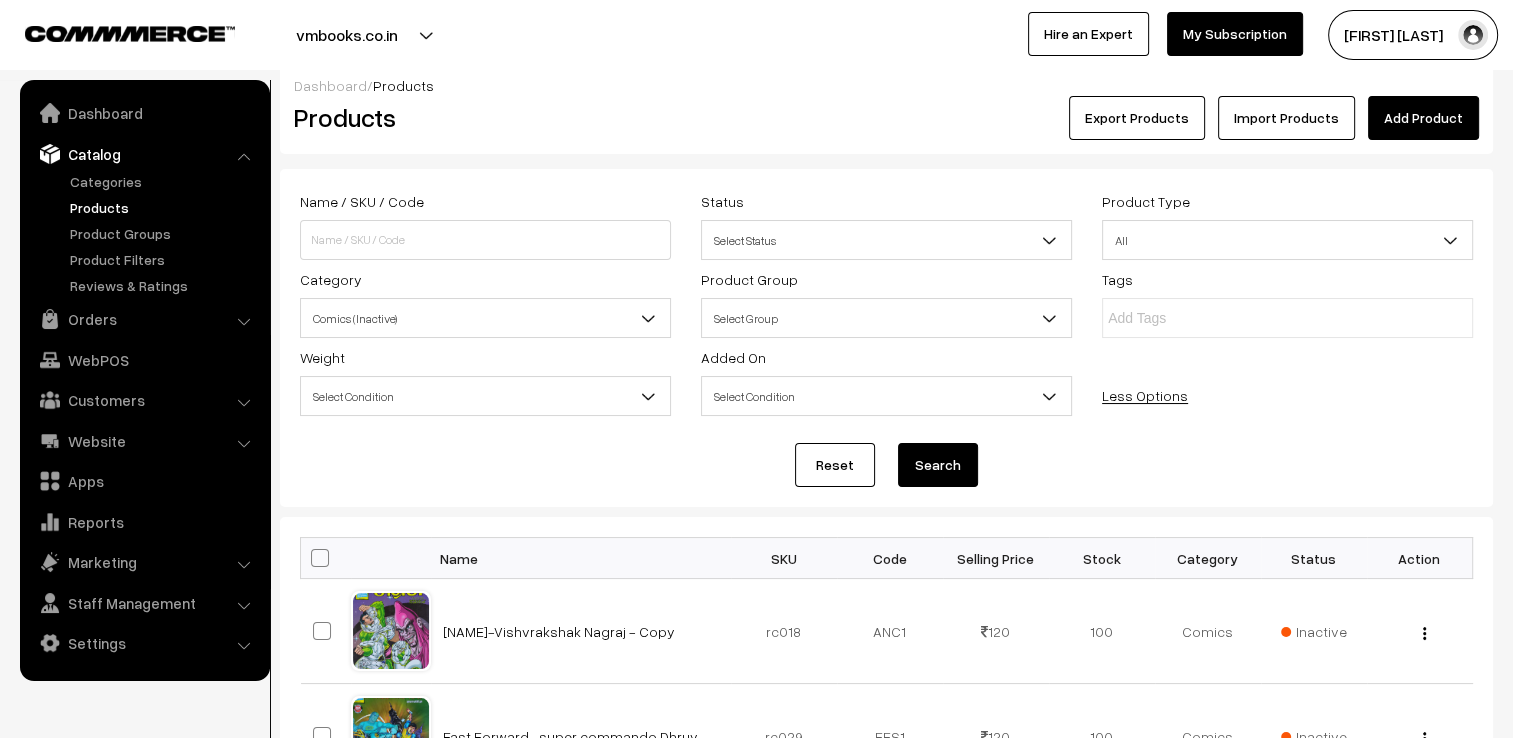 scroll, scrollTop: 0, scrollLeft: 0, axis: both 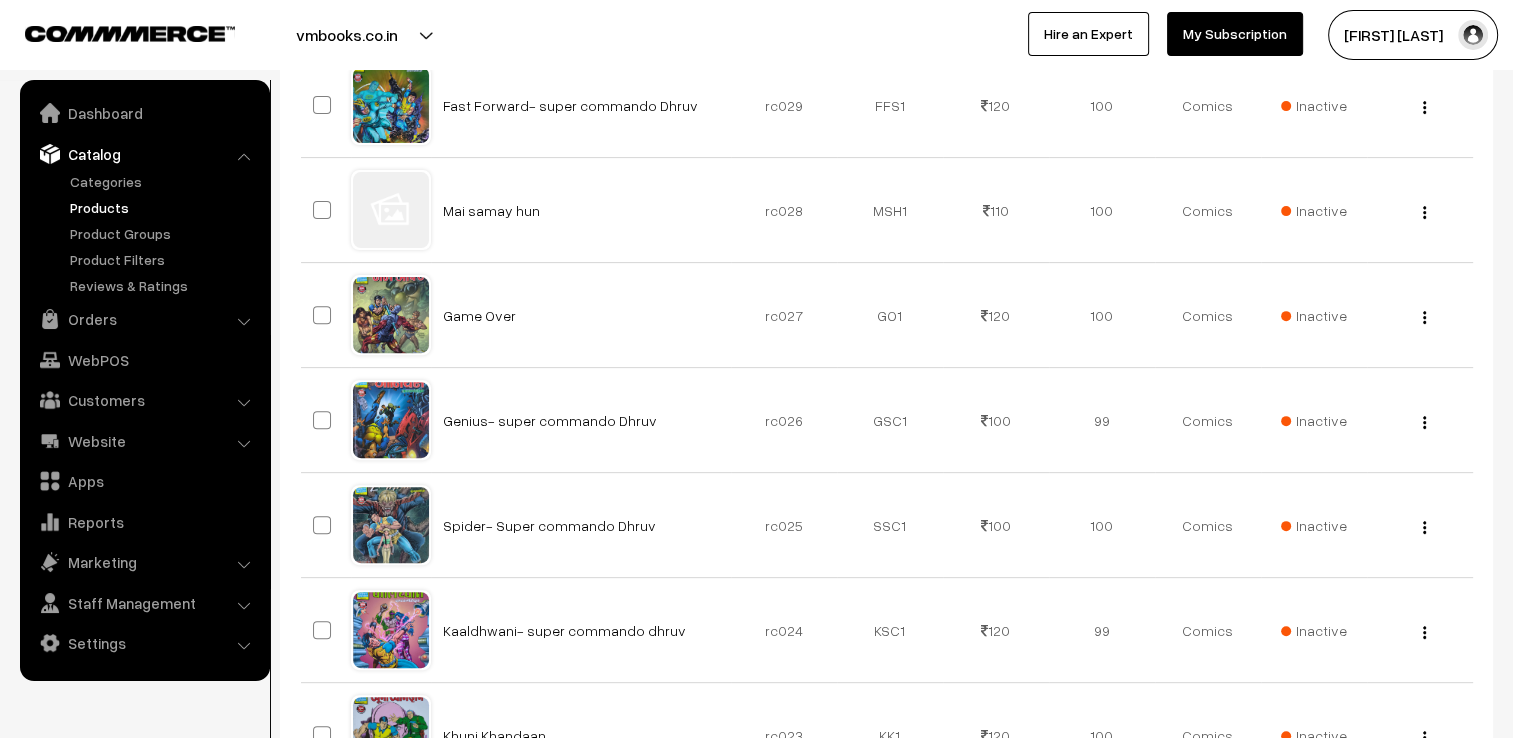 click on "Products" at bounding box center [164, 207] 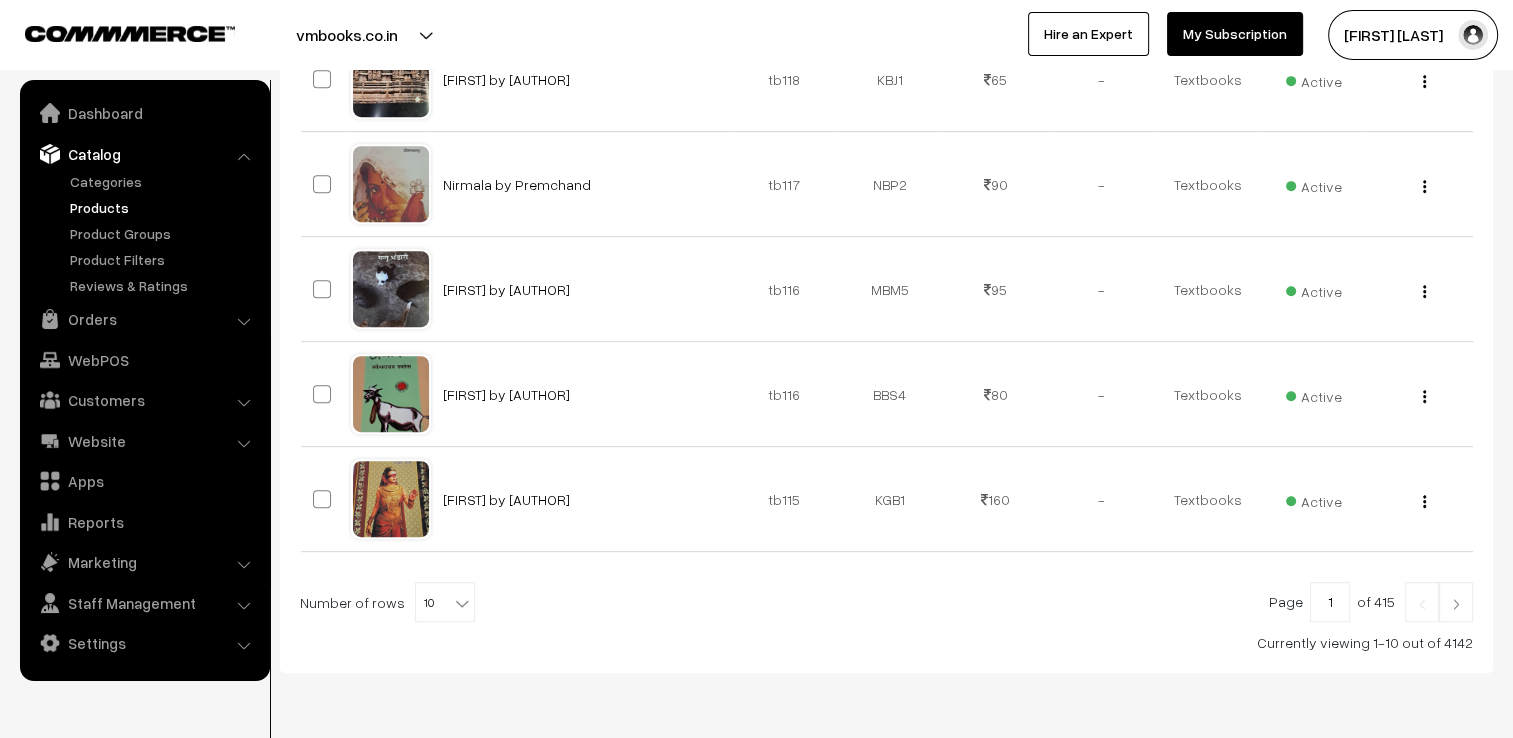 scroll, scrollTop: 1000, scrollLeft: 0, axis: vertical 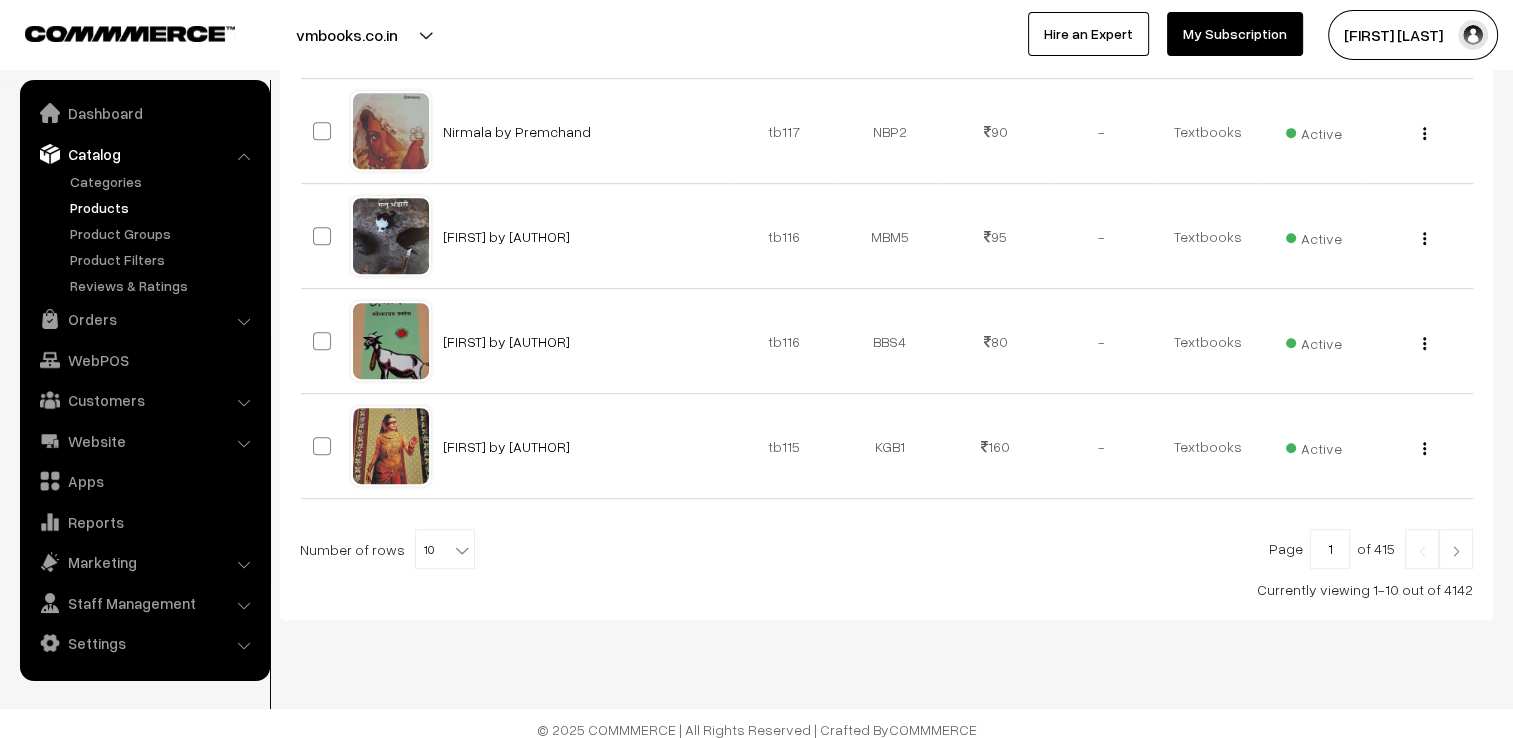 click at bounding box center (1456, 551) 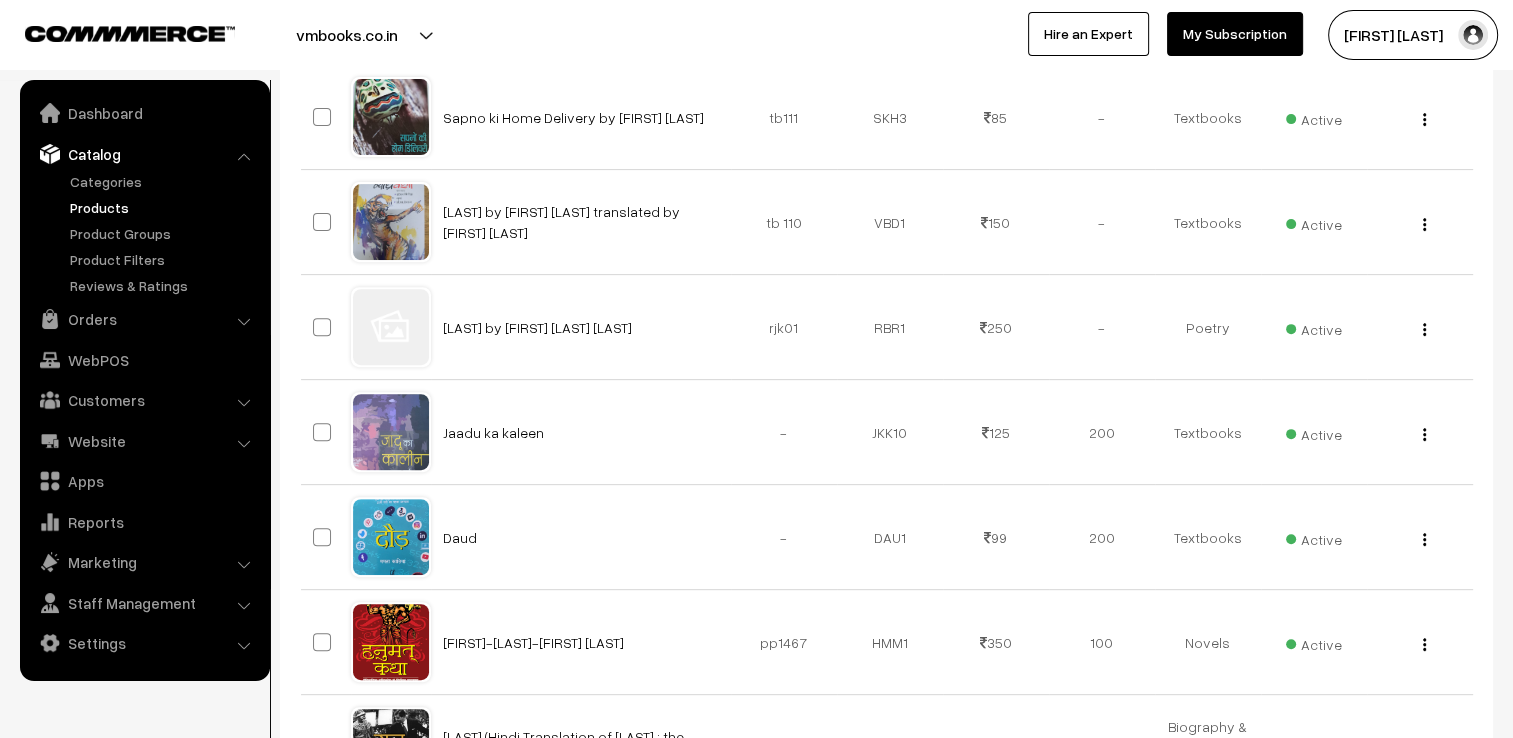 scroll, scrollTop: 700, scrollLeft: 0, axis: vertical 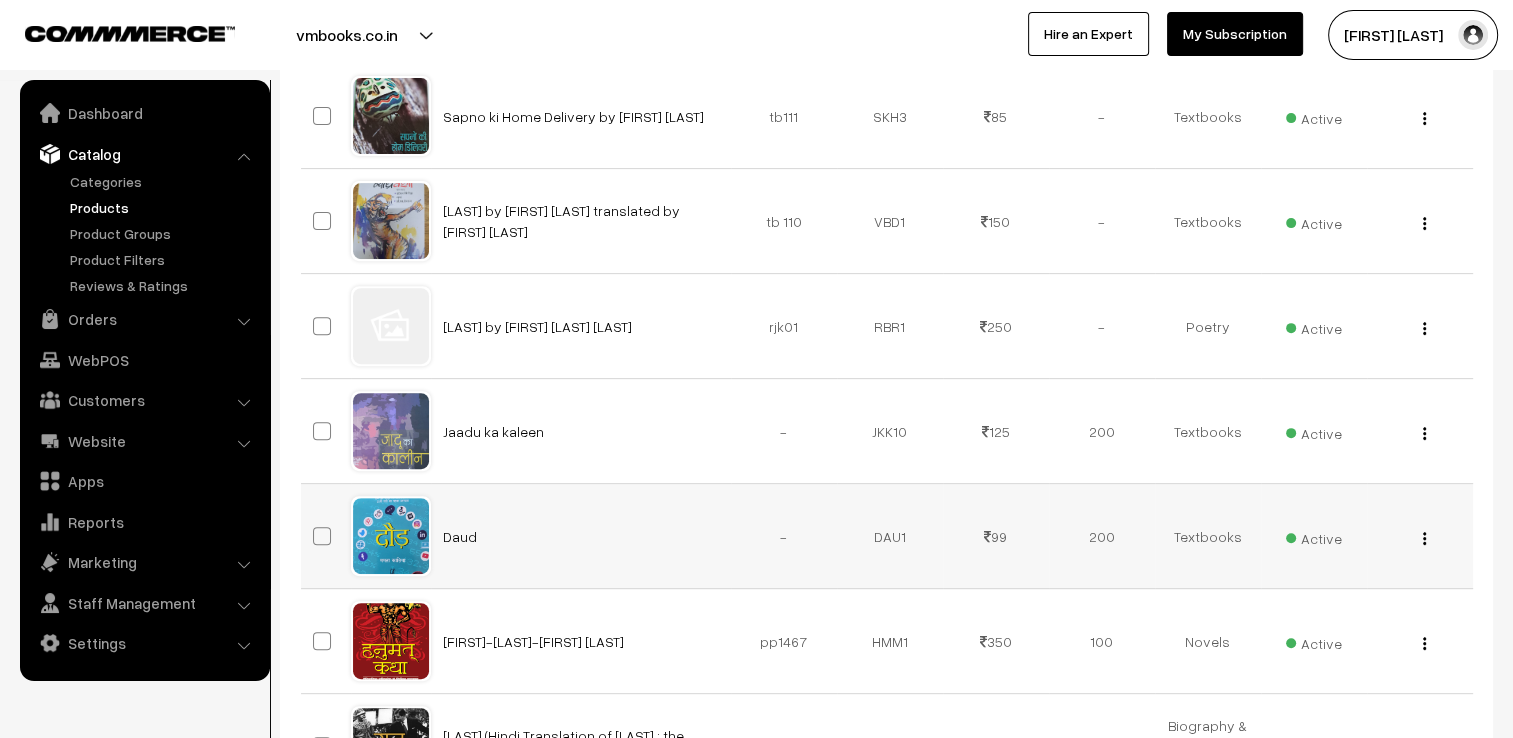 click at bounding box center [391, 536] 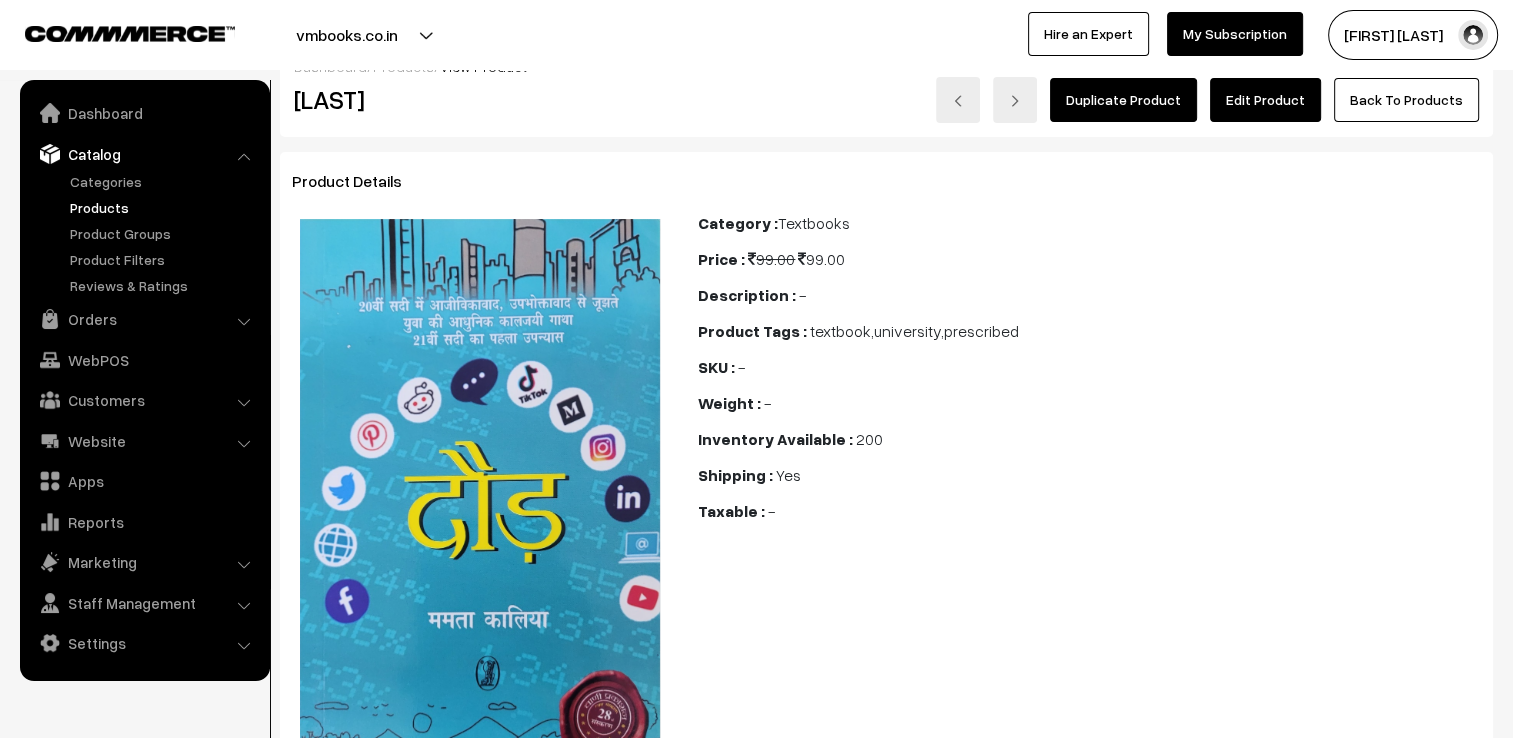 scroll, scrollTop: 0, scrollLeft: 0, axis: both 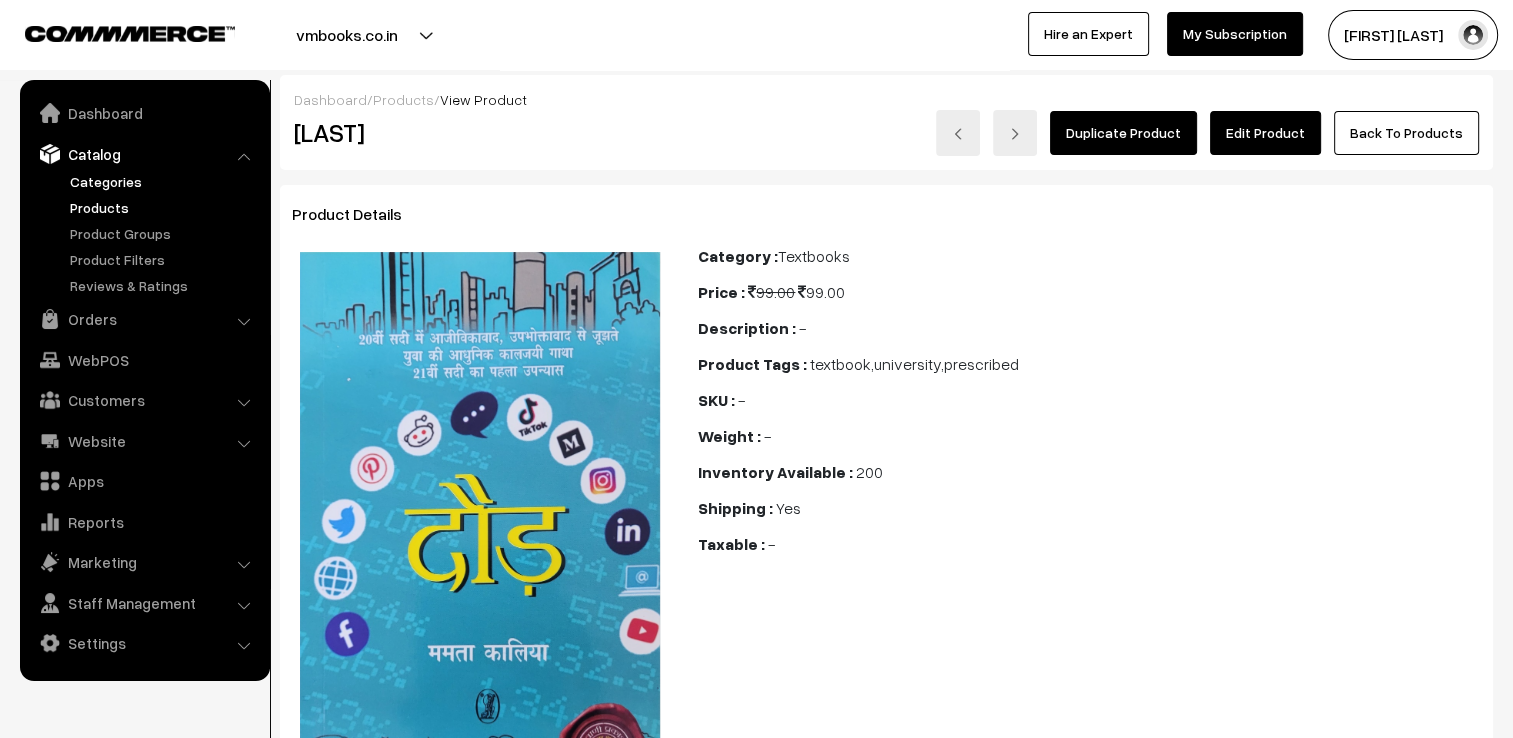 click on "Categories" at bounding box center [164, 181] 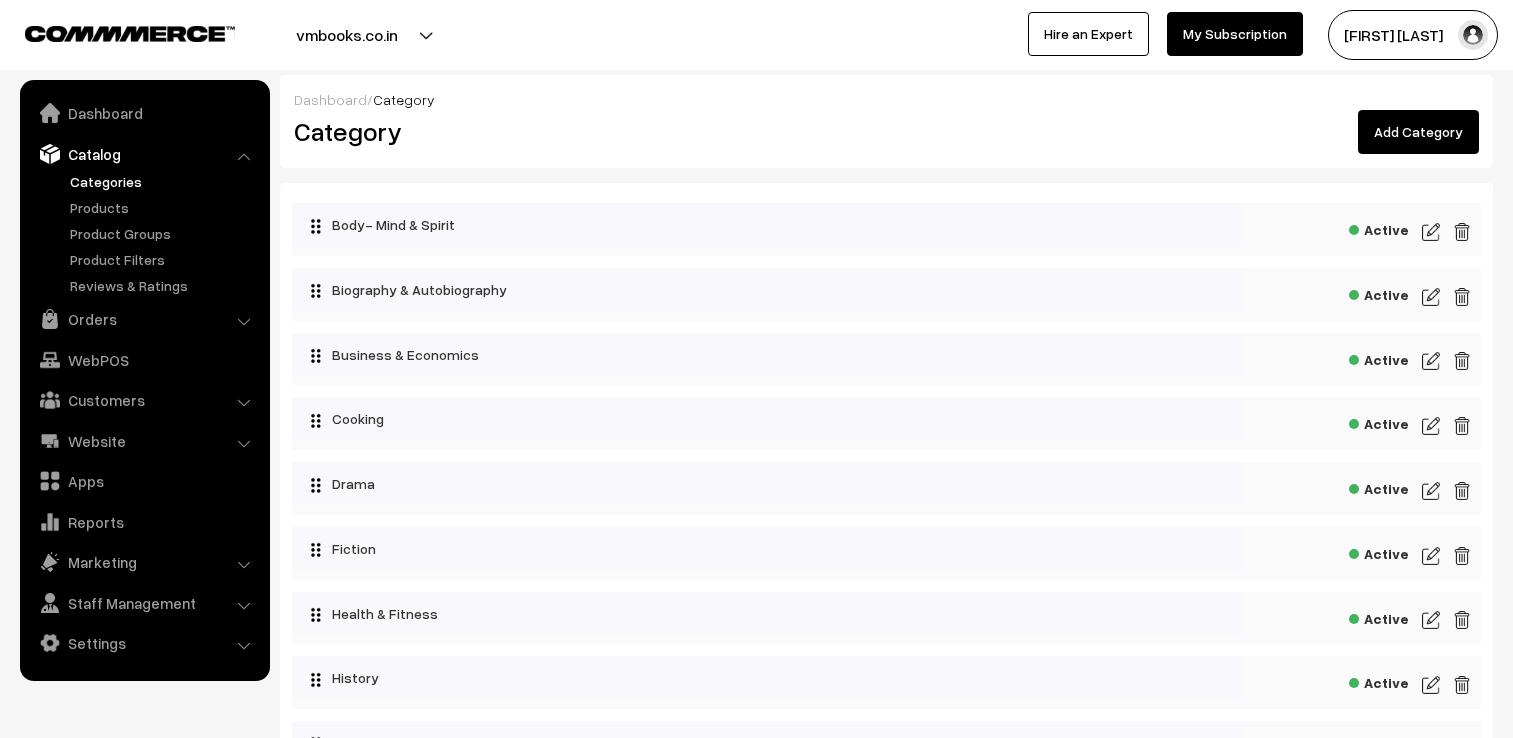 scroll, scrollTop: 0, scrollLeft: 0, axis: both 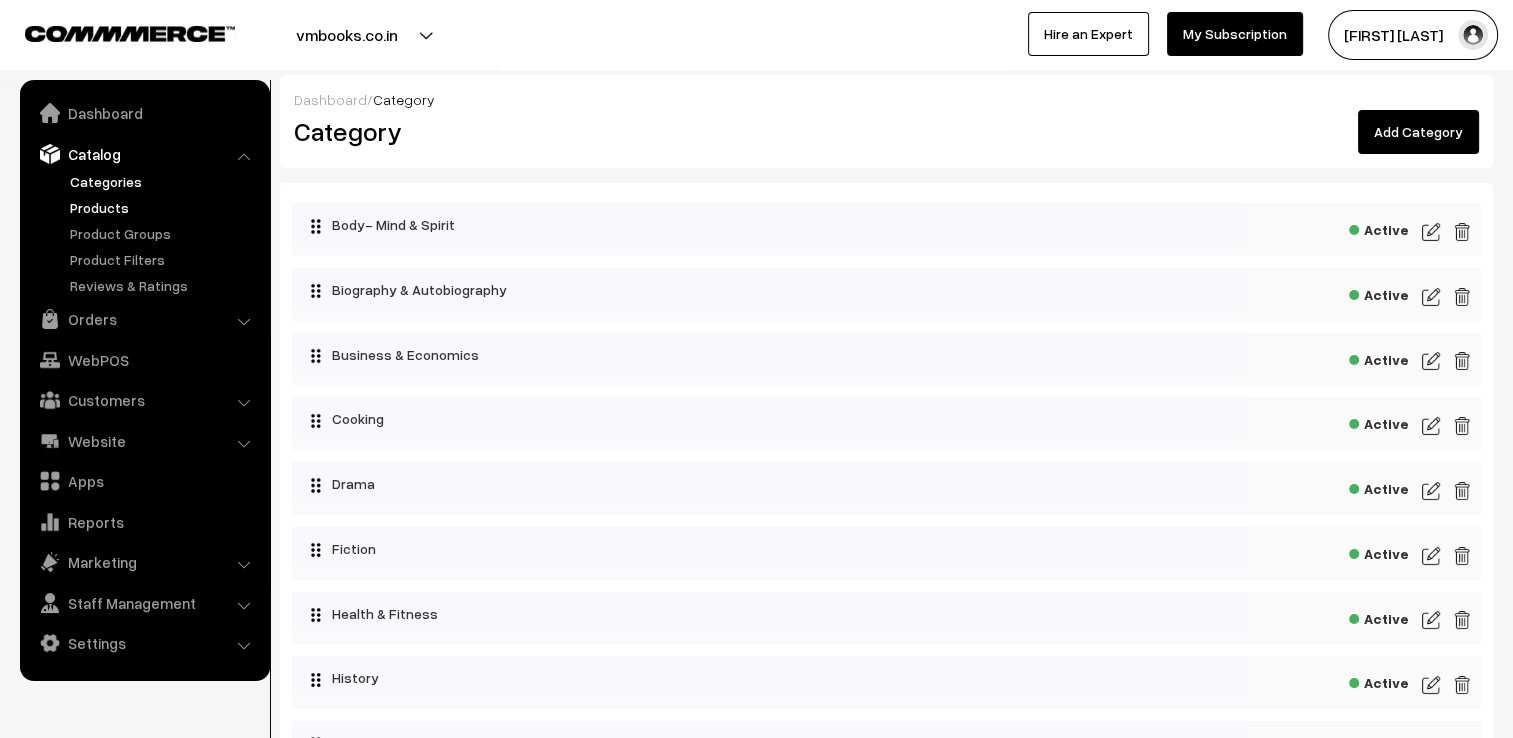 click on "Products" at bounding box center (164, 207) 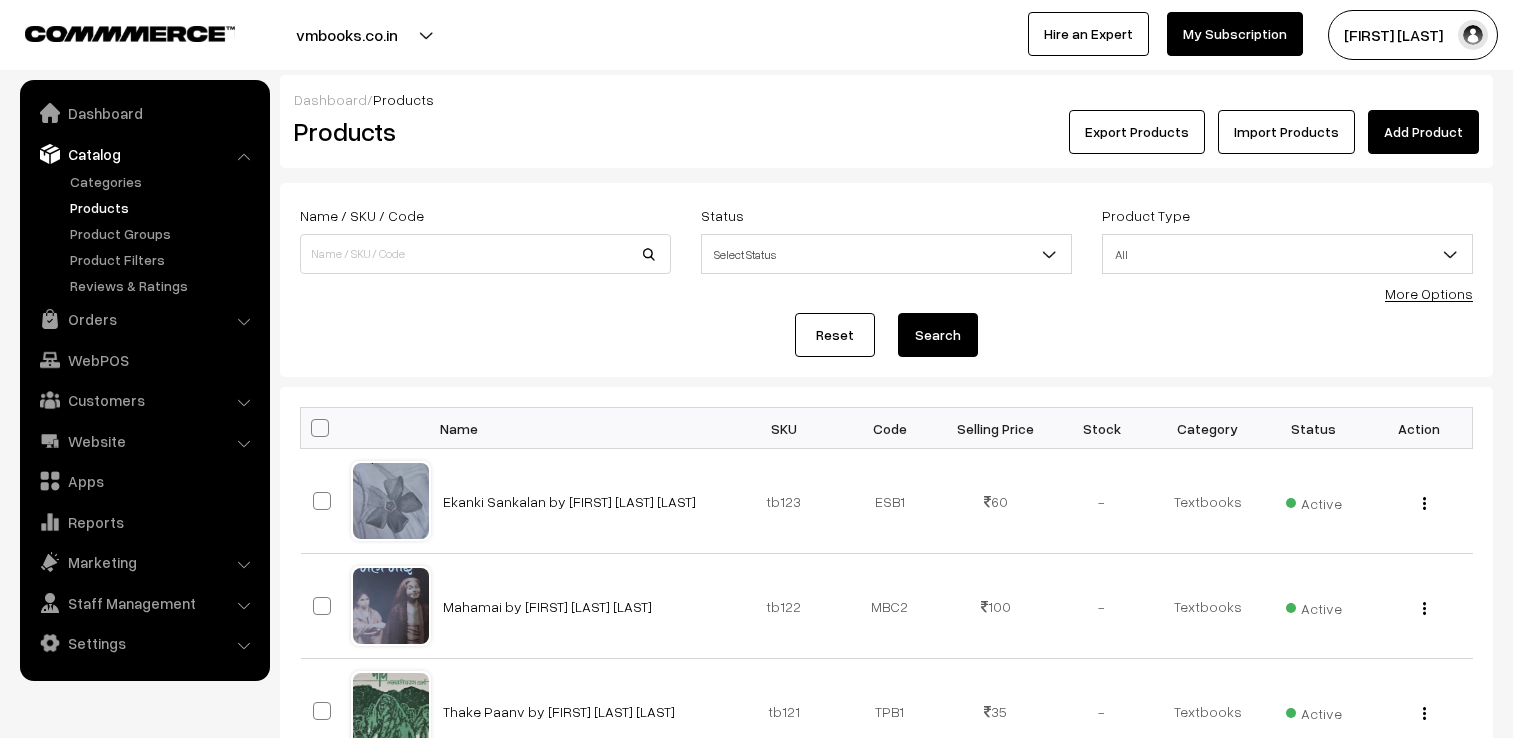scroll, scrollTop: 0, scrollLeft: 0, axis: both 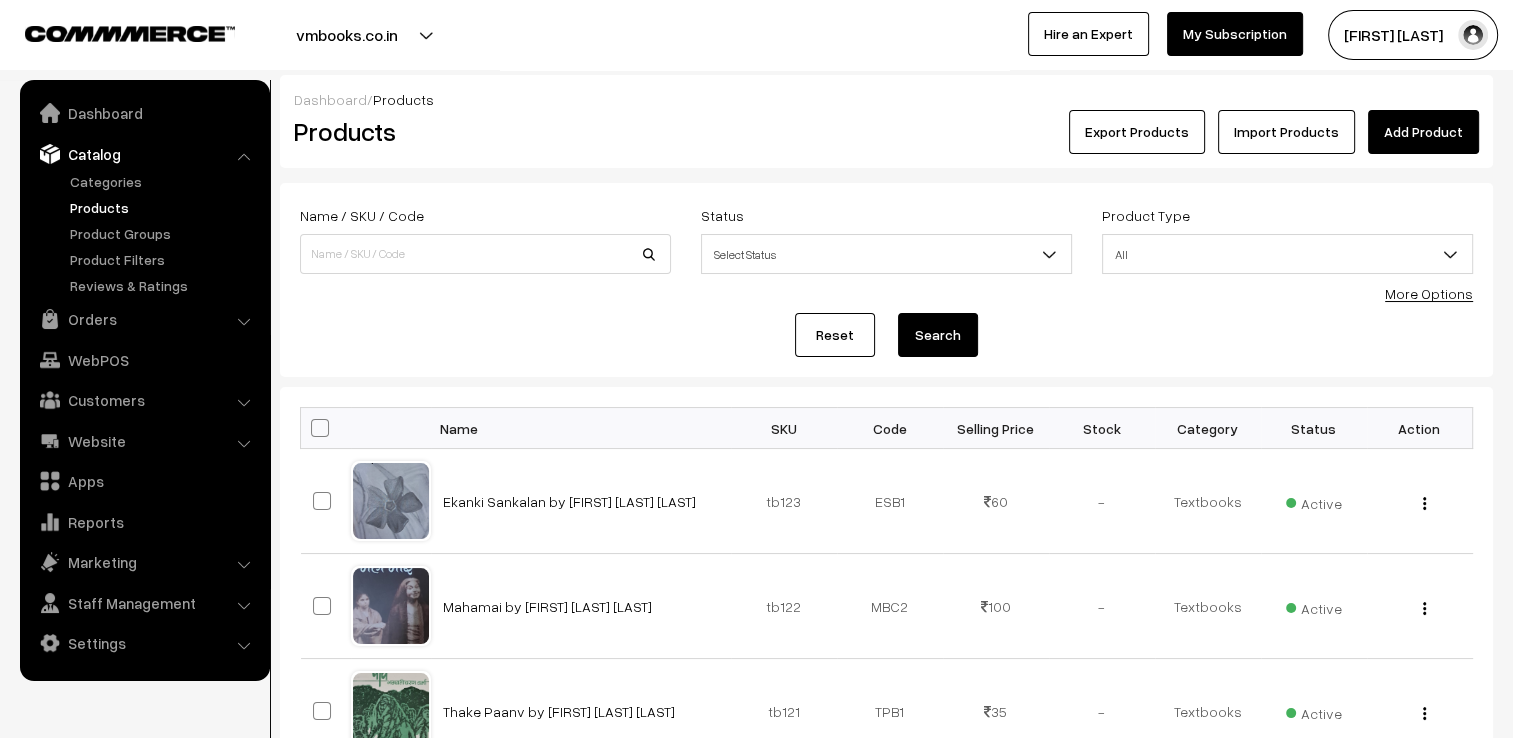 click on "More Options" at bounding box center (1429, 293) 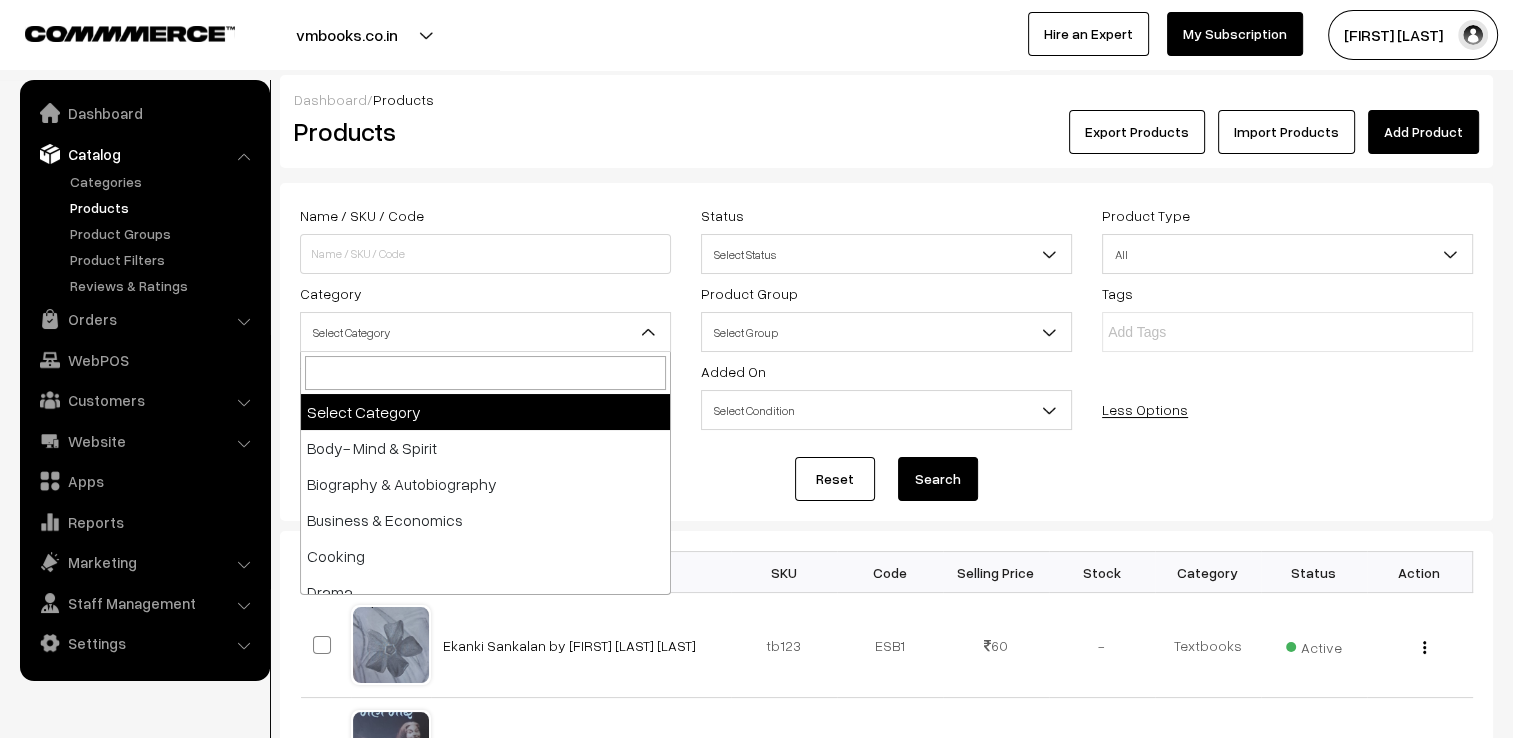 click at bounding box center [648, 332] 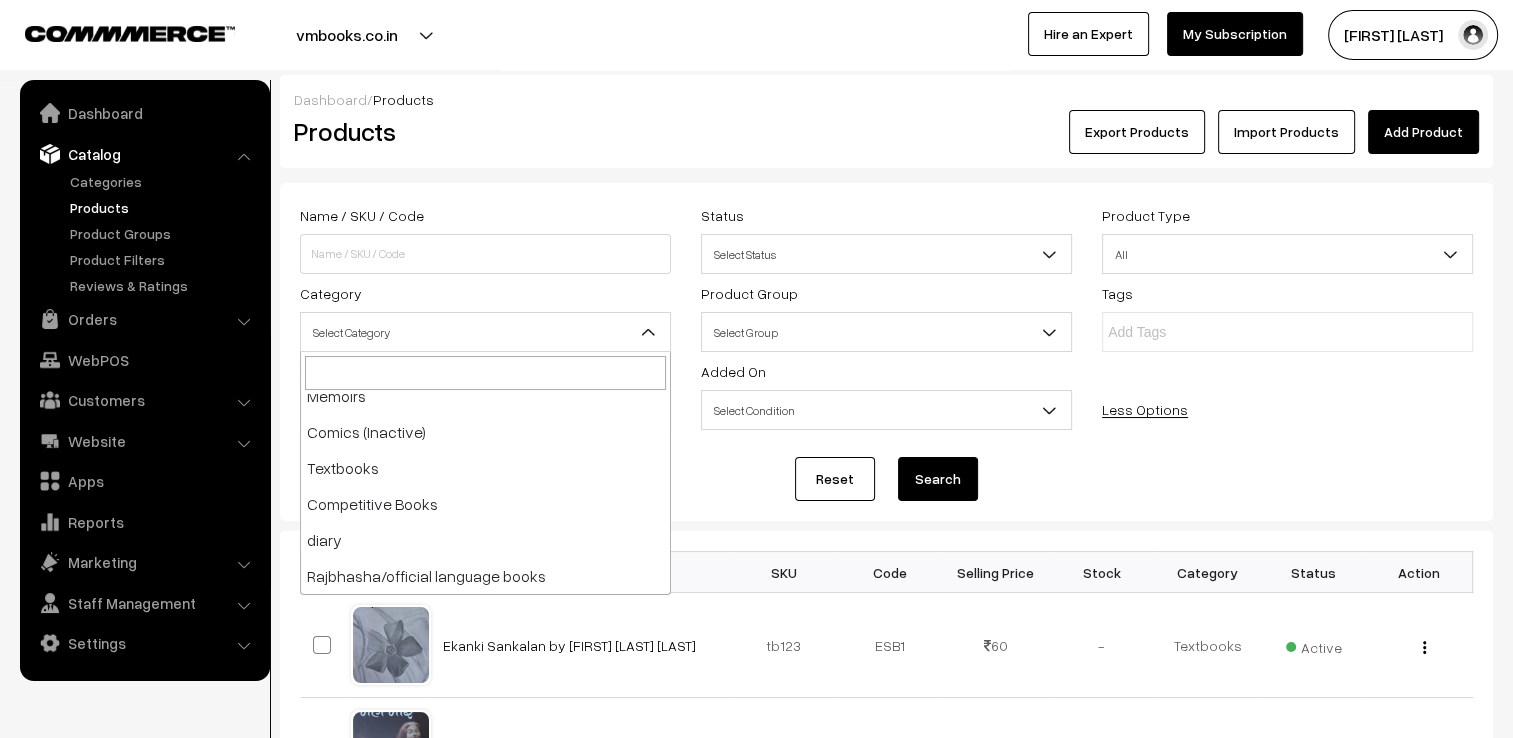 scroll, scrollTop: 1096, scrollLeft: 0, axis: vertical 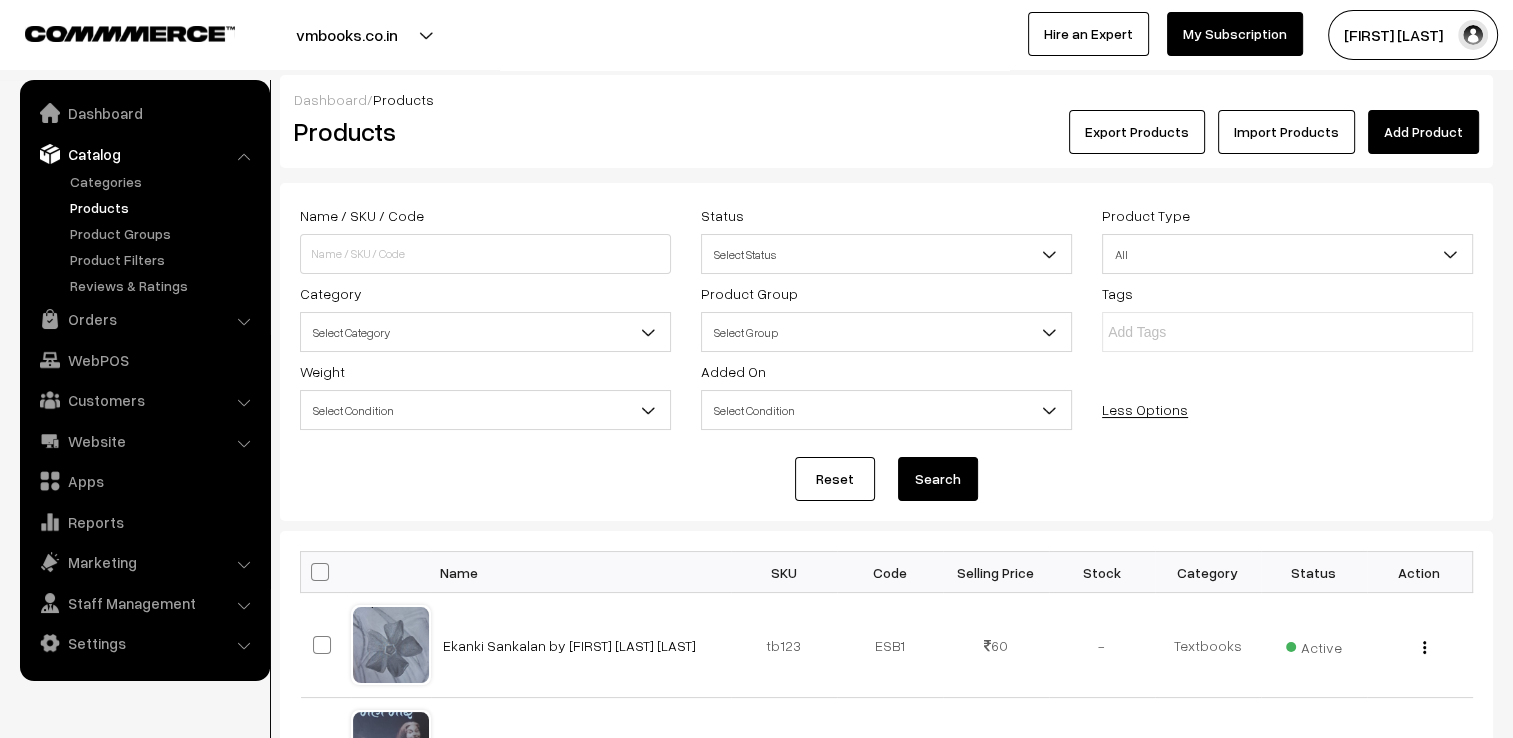 click on "Catalog" at bounding box center (144, 154) 